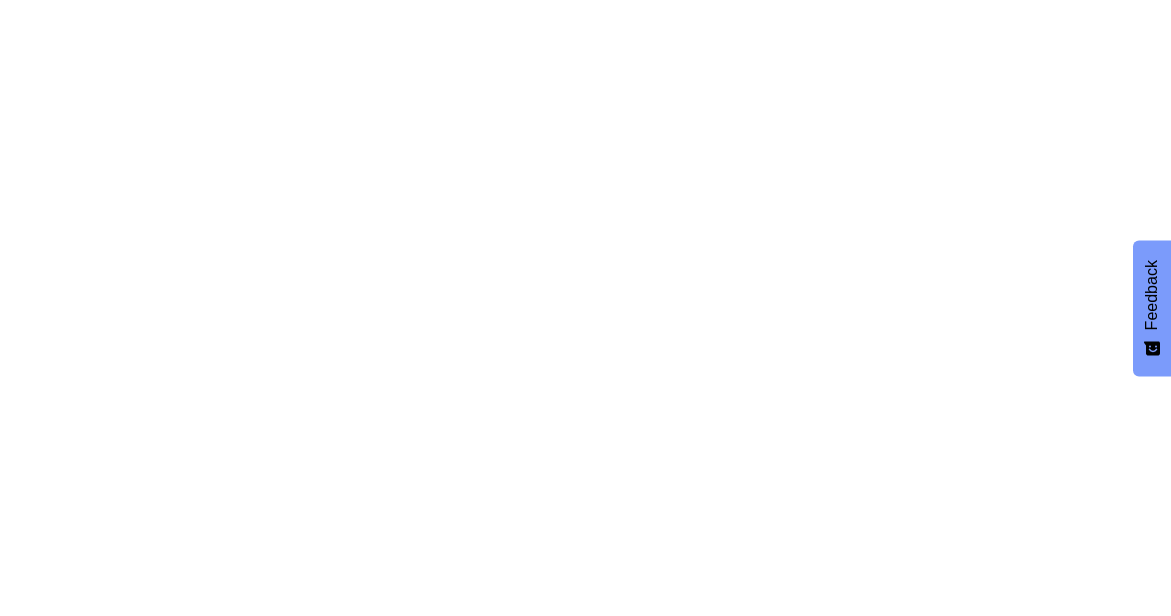 scroll, scrollTop: 0, scrollLeft: 0, axis: both 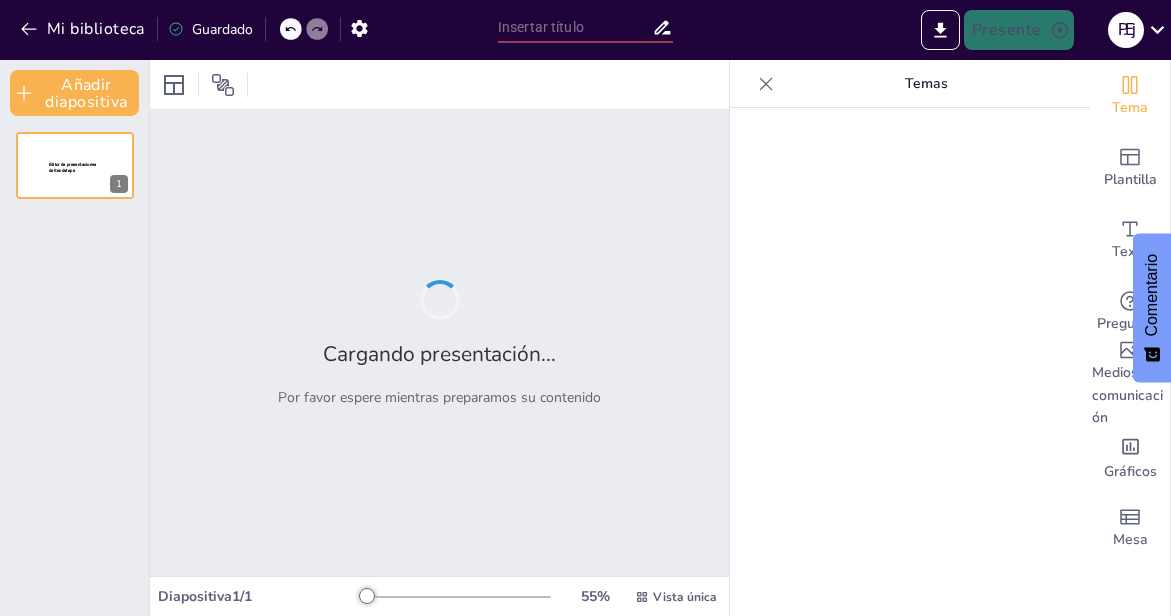 type on "Mecánica y Estrategias en el Proceso de Promoción de Exportaciones: Un Enfoque Integral" 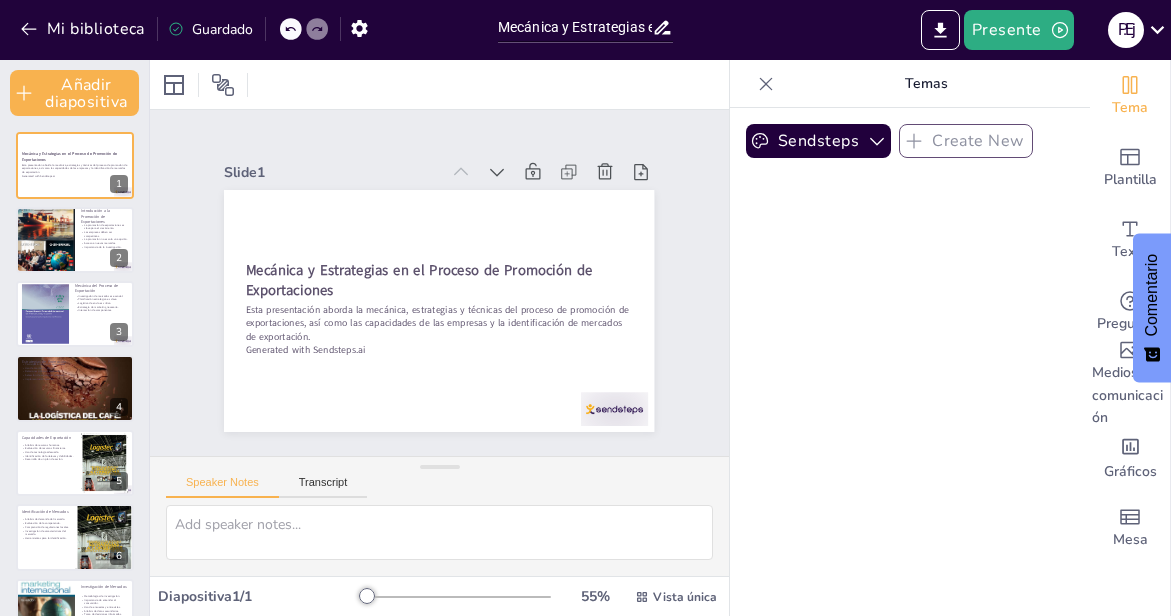 checkbox on "true" 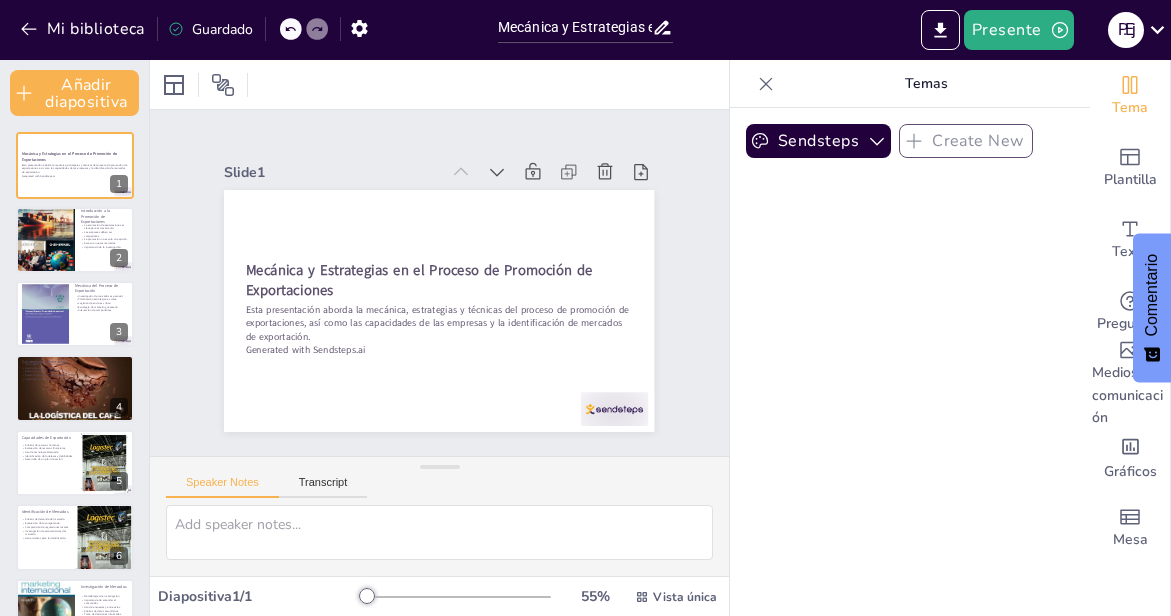 checkbox on "true" 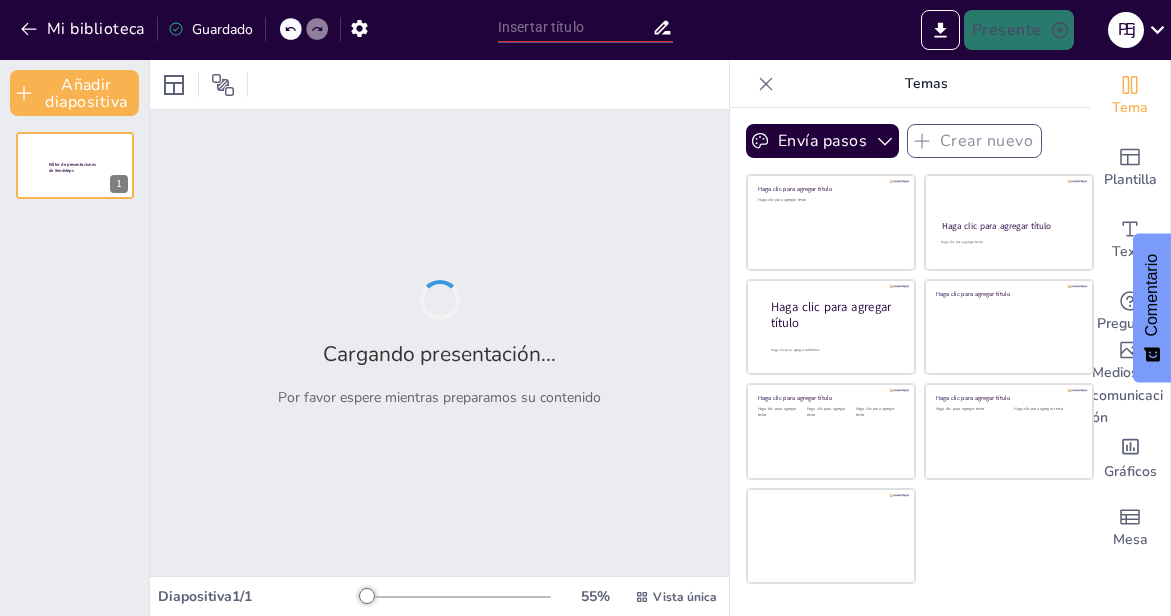 type on "Mecánica y Estrategias en el Proceso de Promoción de Exportaciones: Un Enfoque Integral" 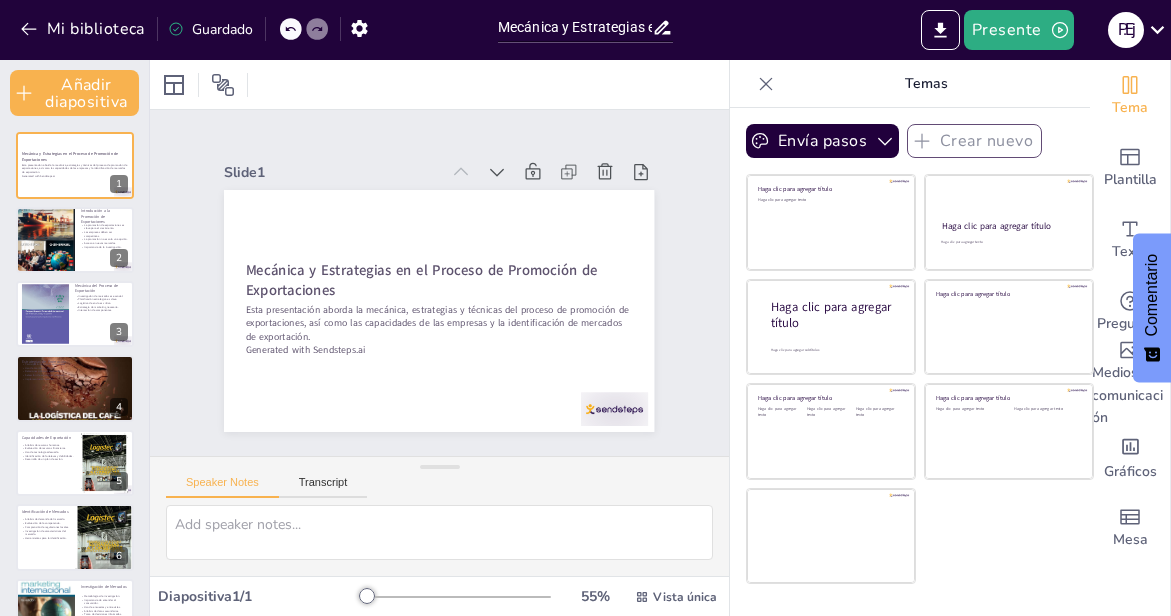 checkbox on "true" 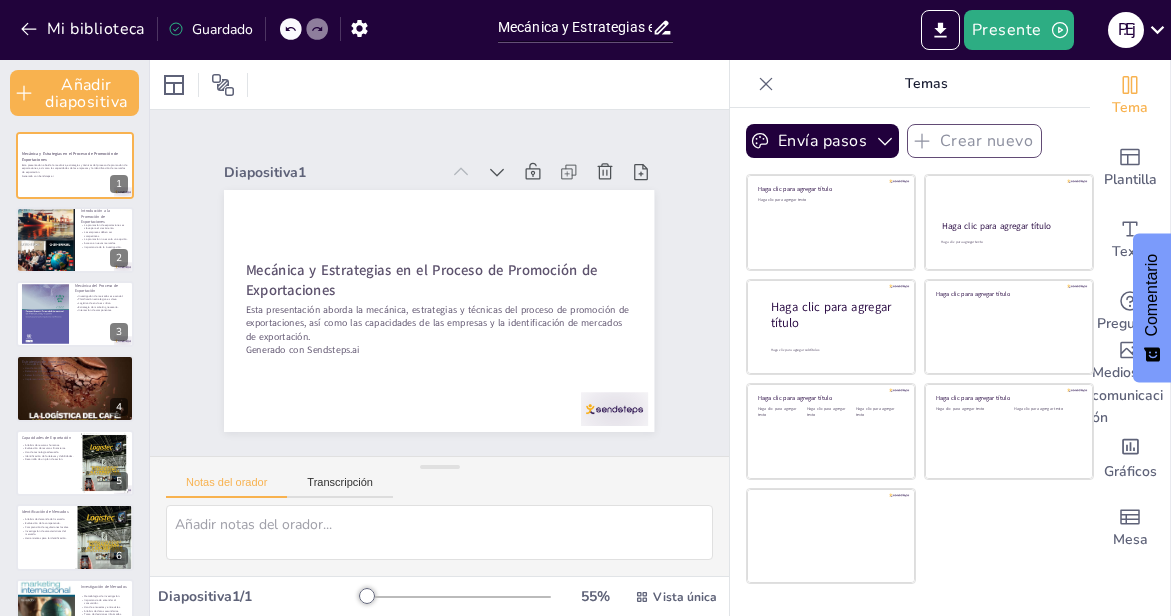 checkbox on "true" 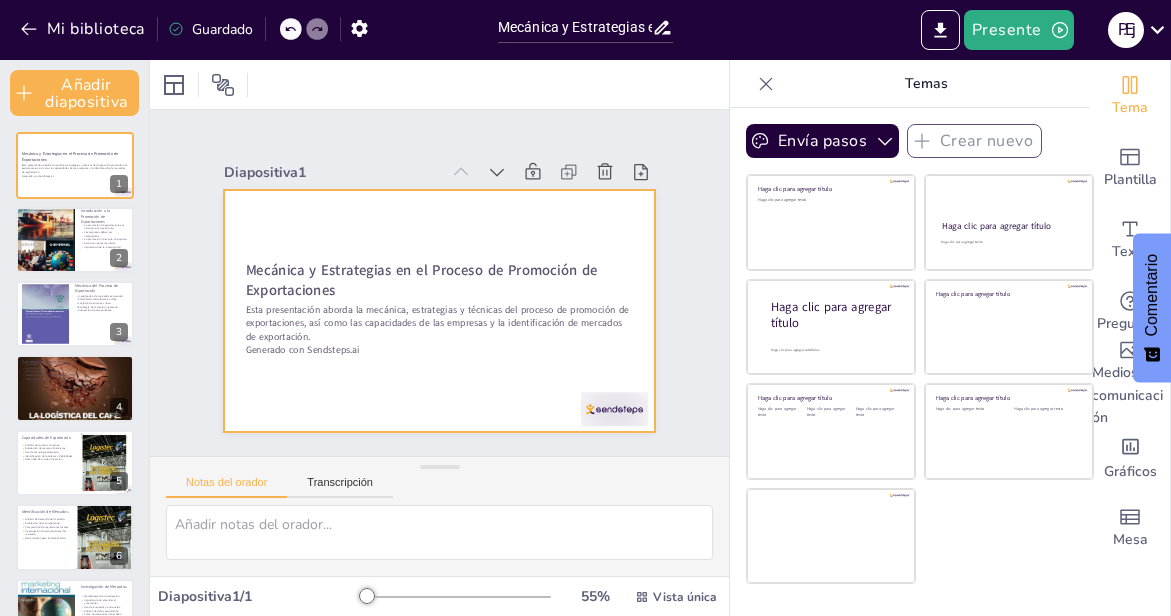 checkbox on "true" 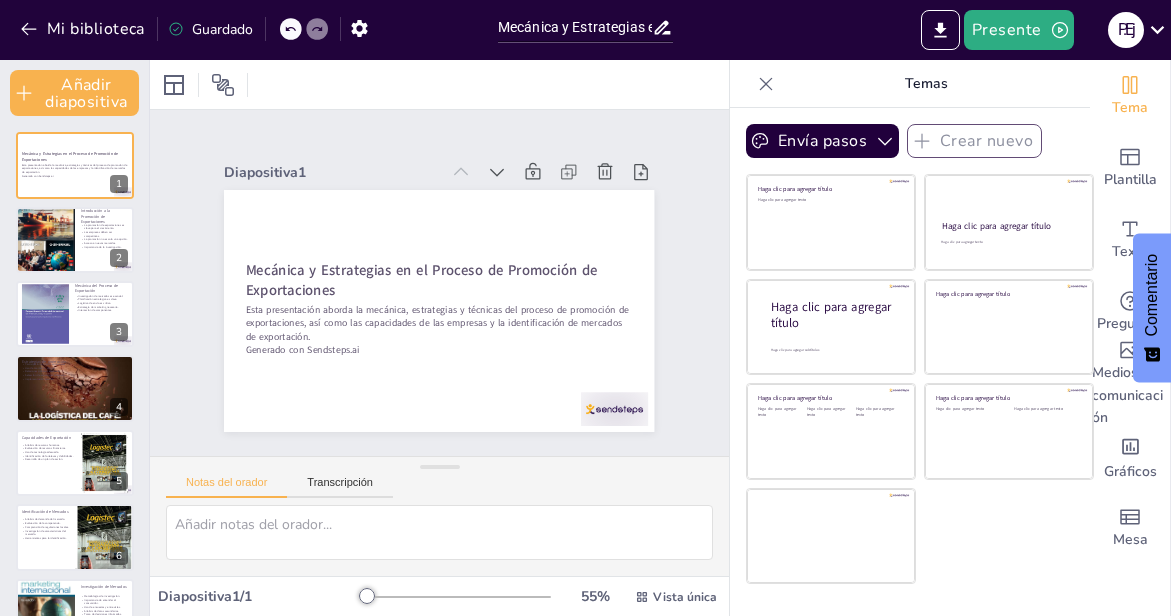 checkbox on "true" 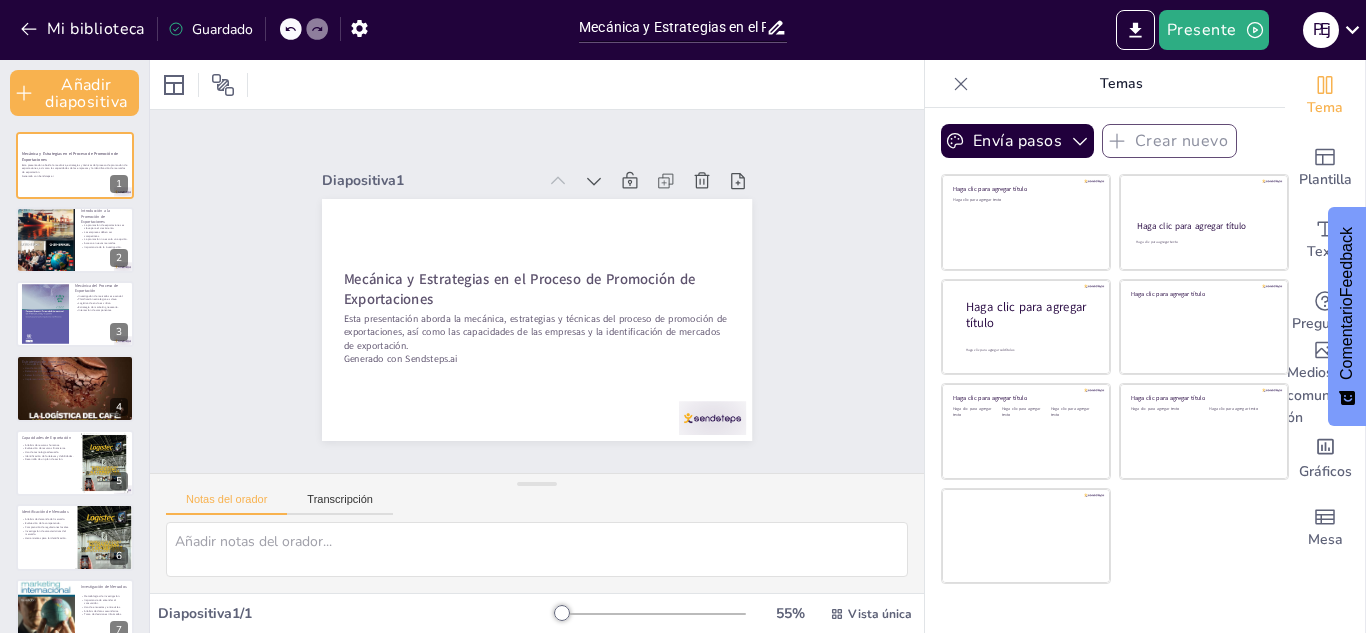 checkbox on "true" 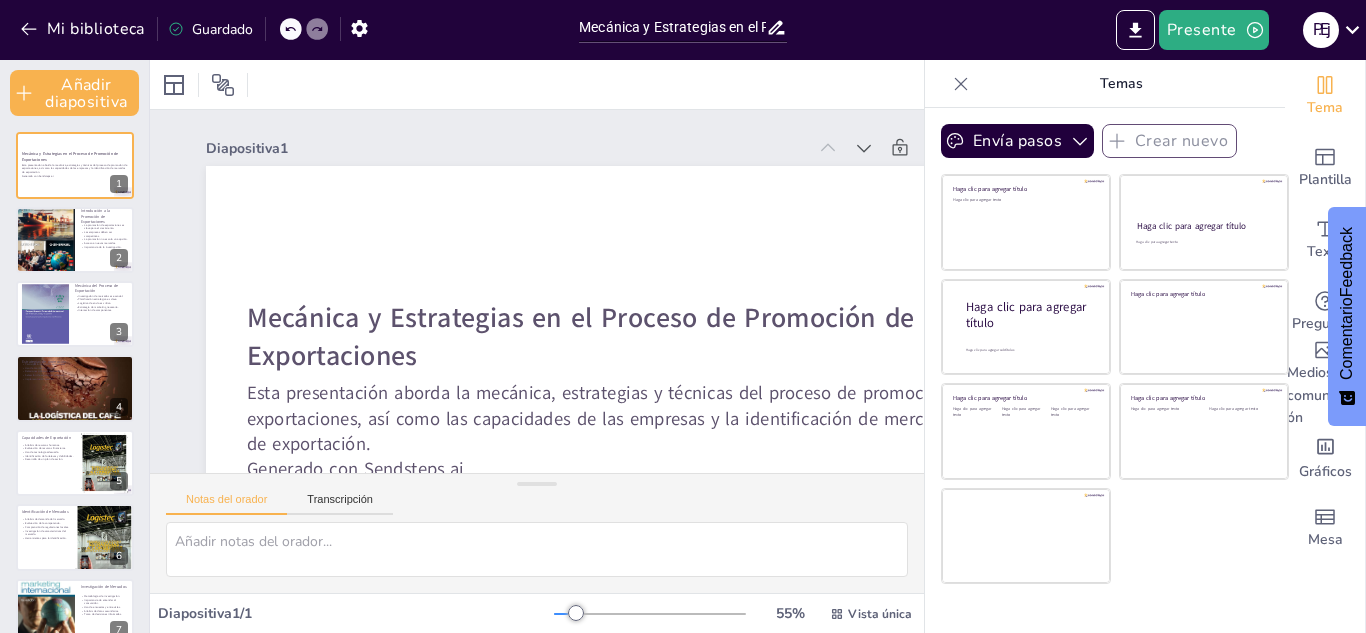checkbox on "true" 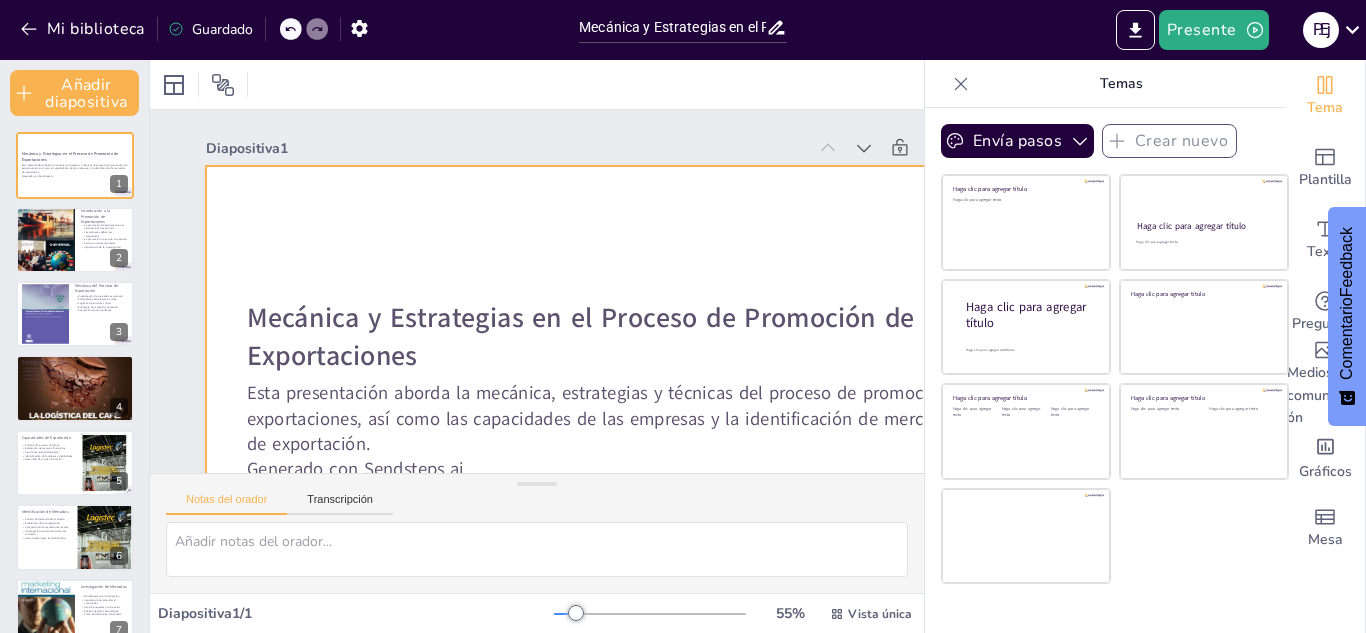 checkbox on "true" 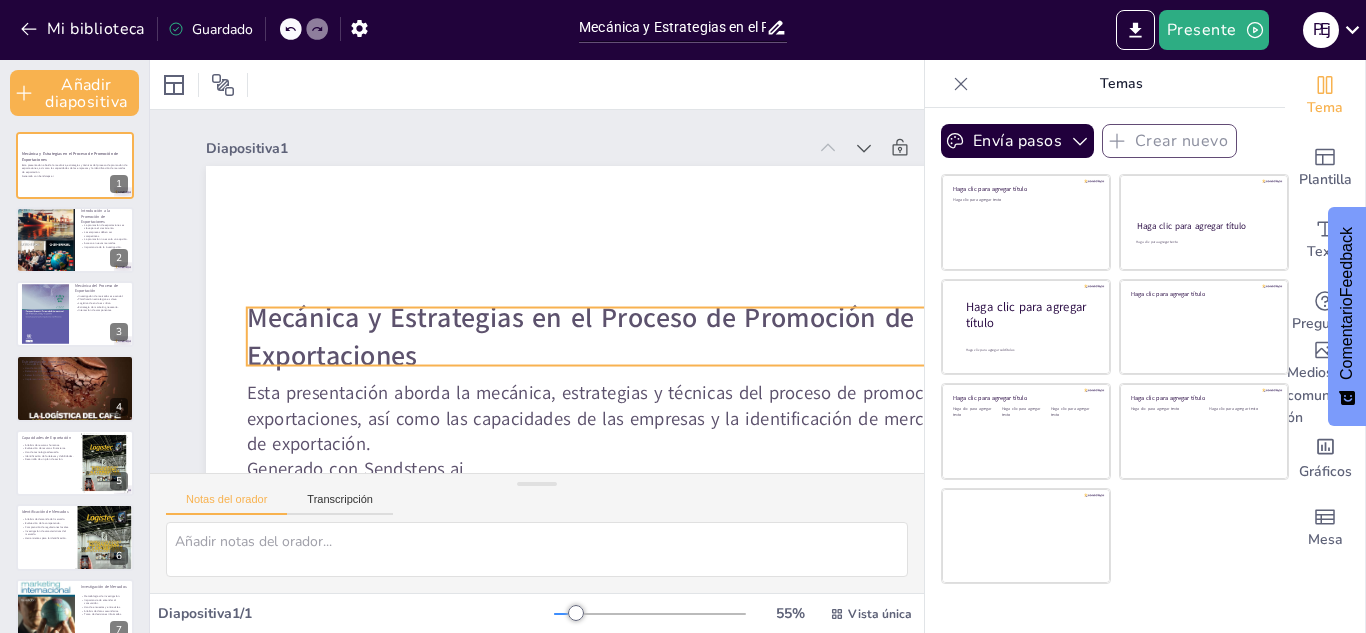 checkbox on "true" 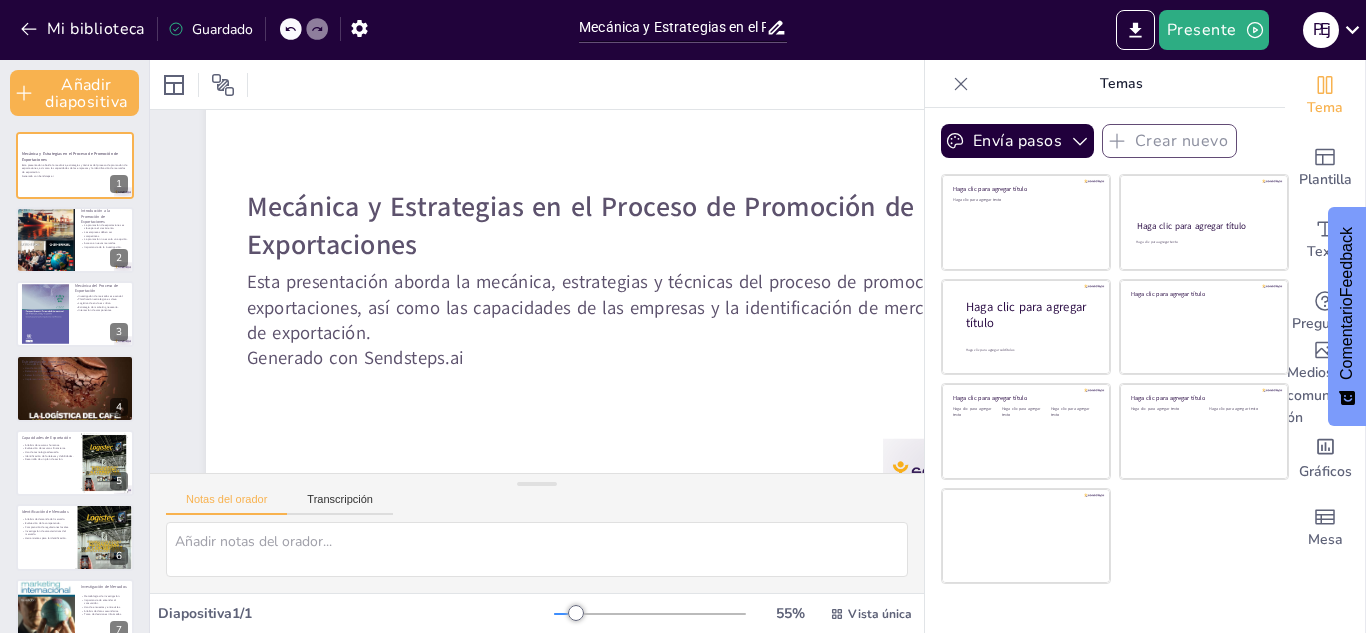 scroll, scrollTop: 146, scrollLeft: 0, axis: vertical 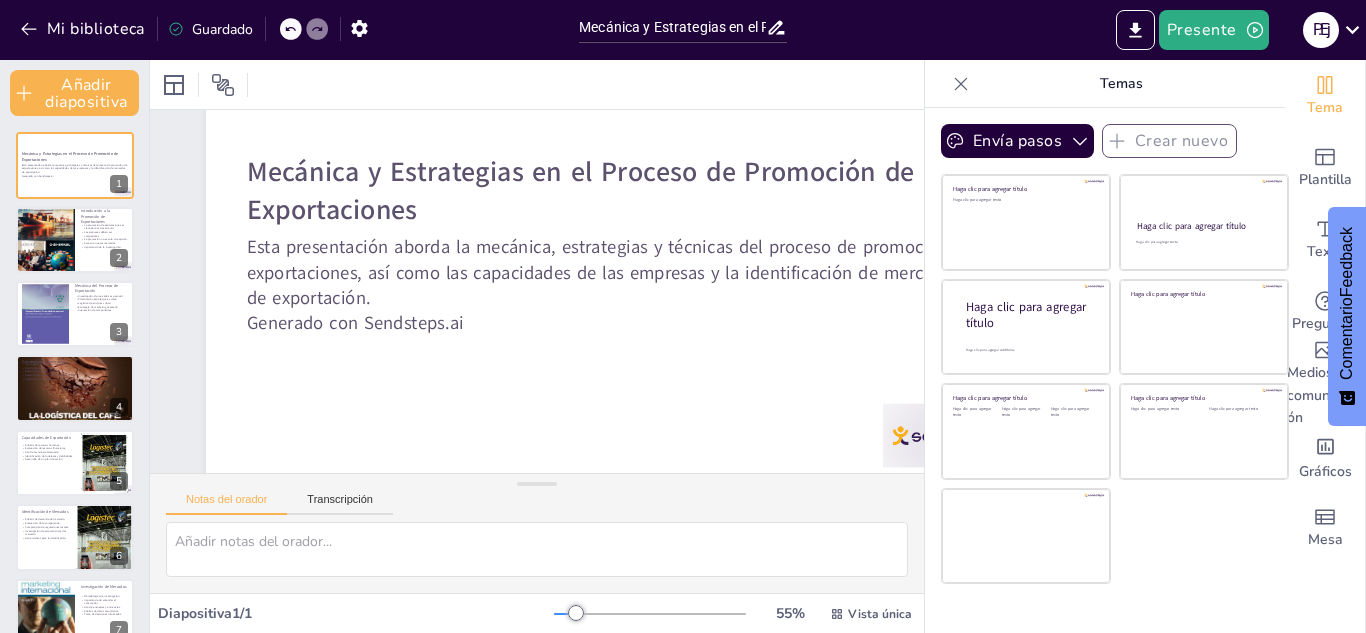 checkbox on "true" 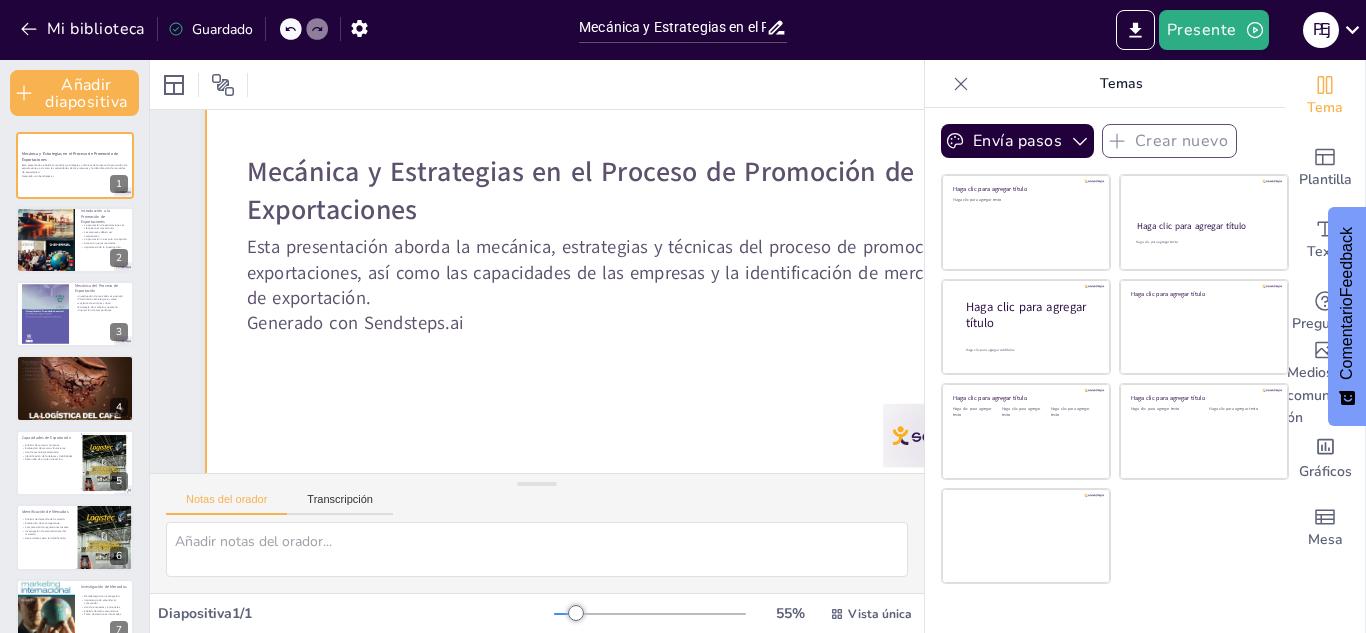 checkbox on "true" 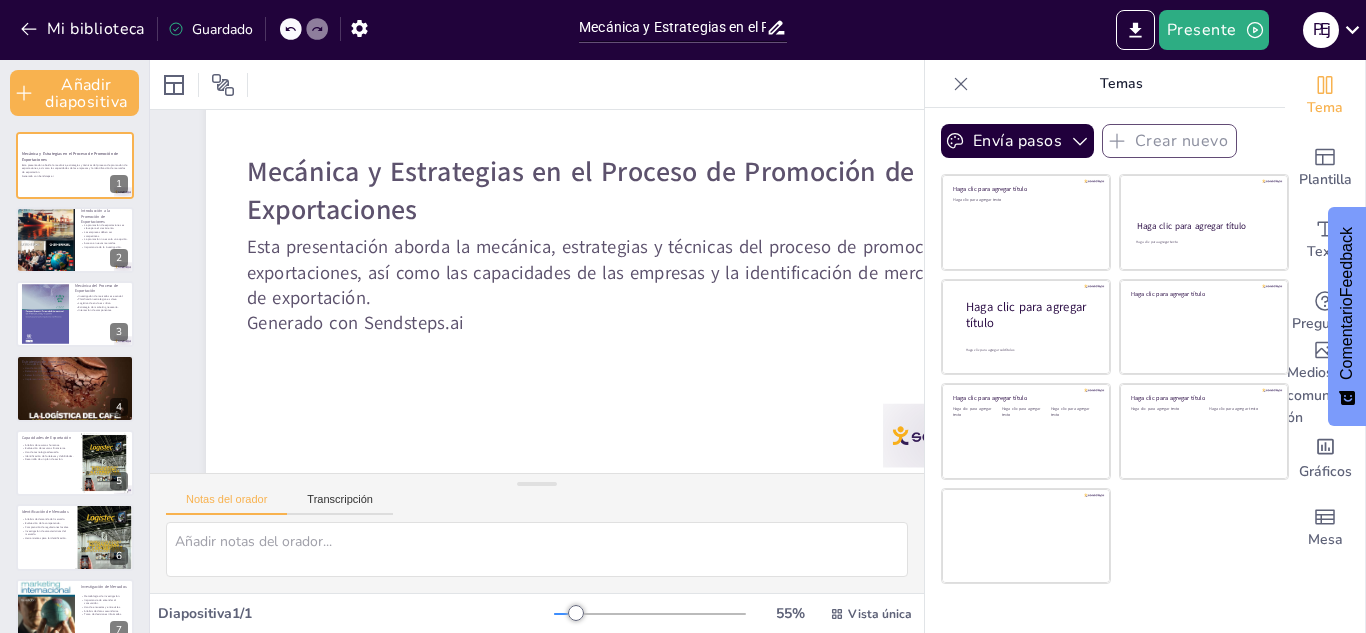 checkbox on "true" 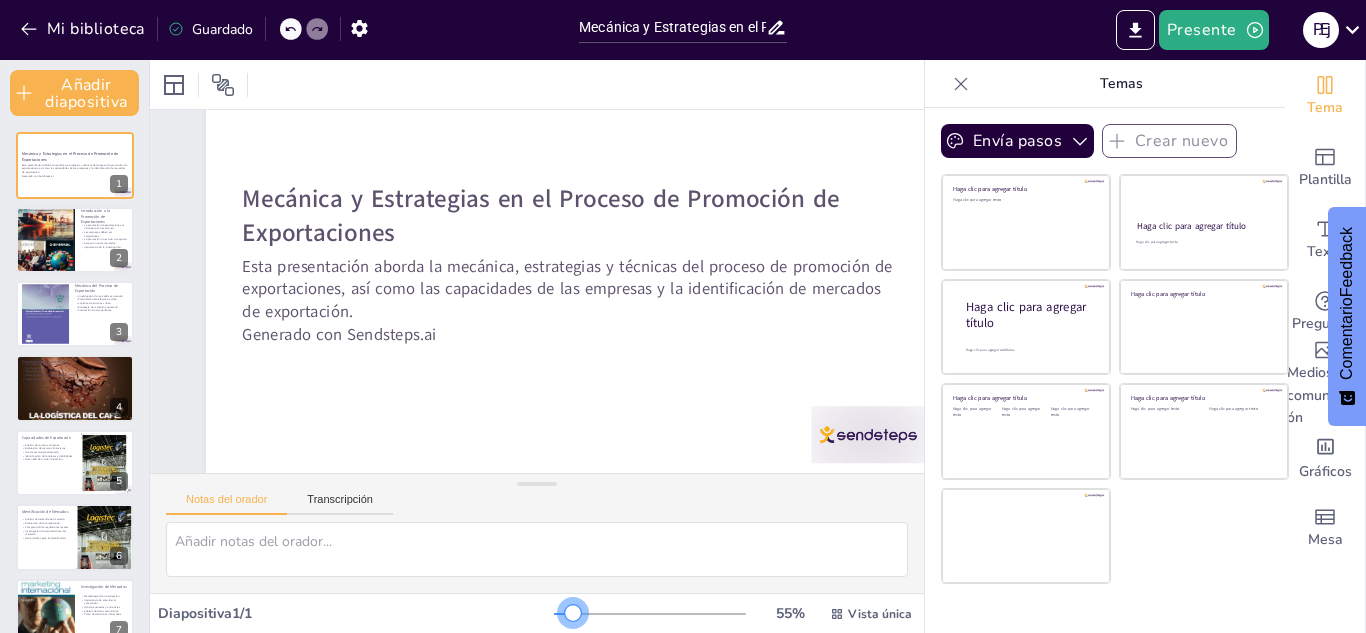 scroll, scrollTop: 118, scrollLeft: 0, axis: vertical 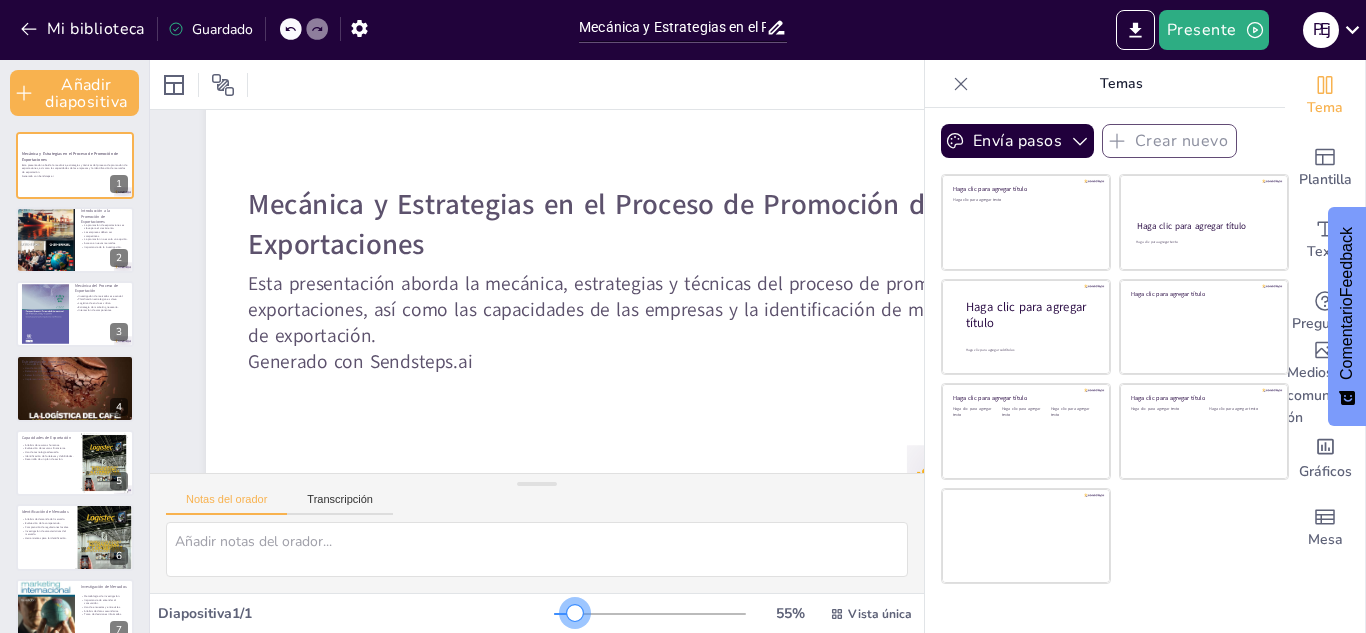 checkbox on "true" 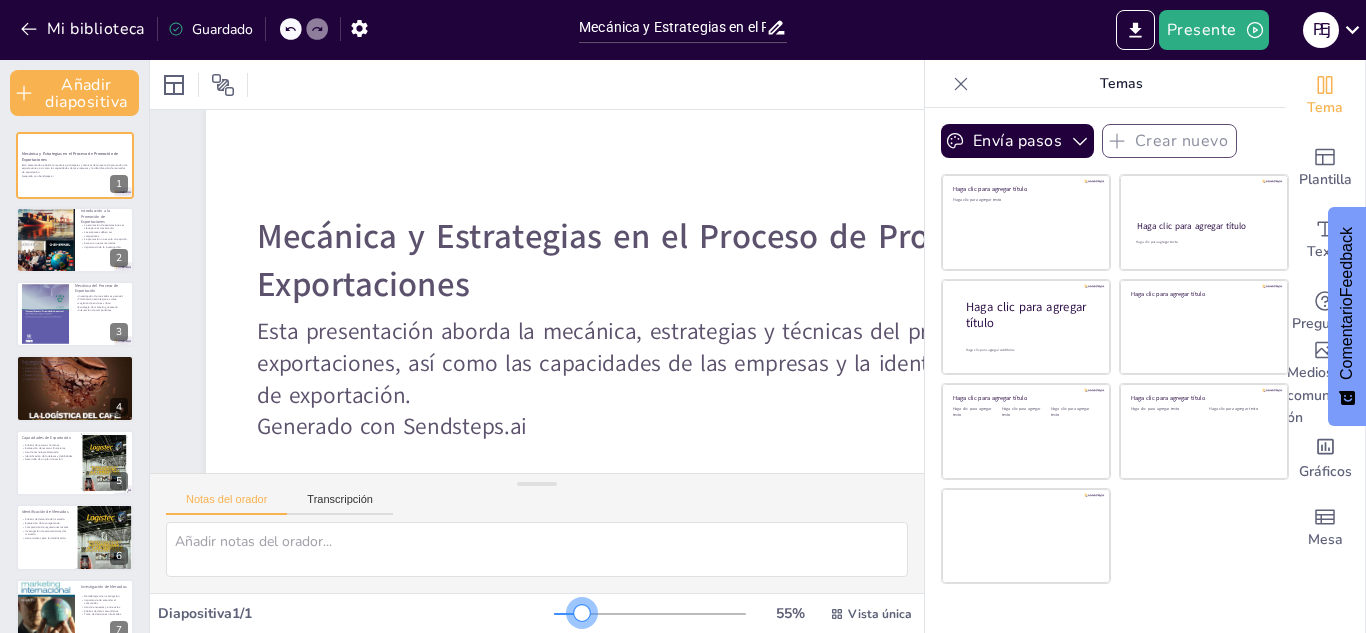 checkbox on "true" 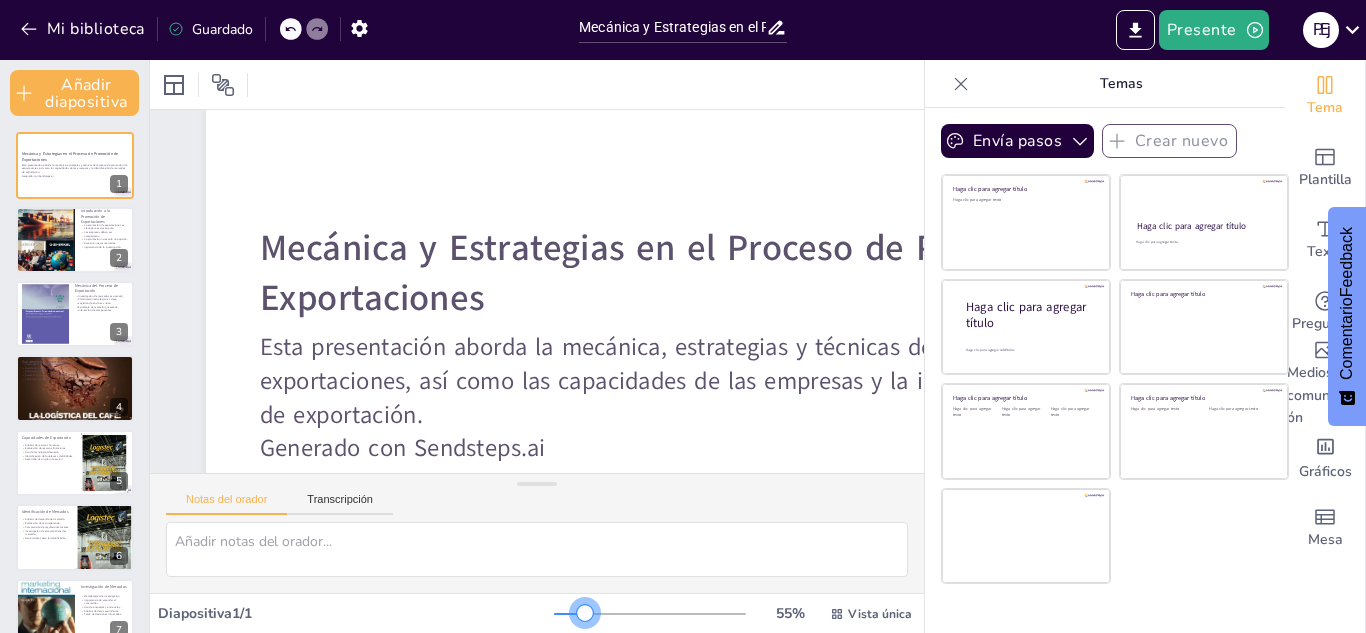 checkbox on "true" 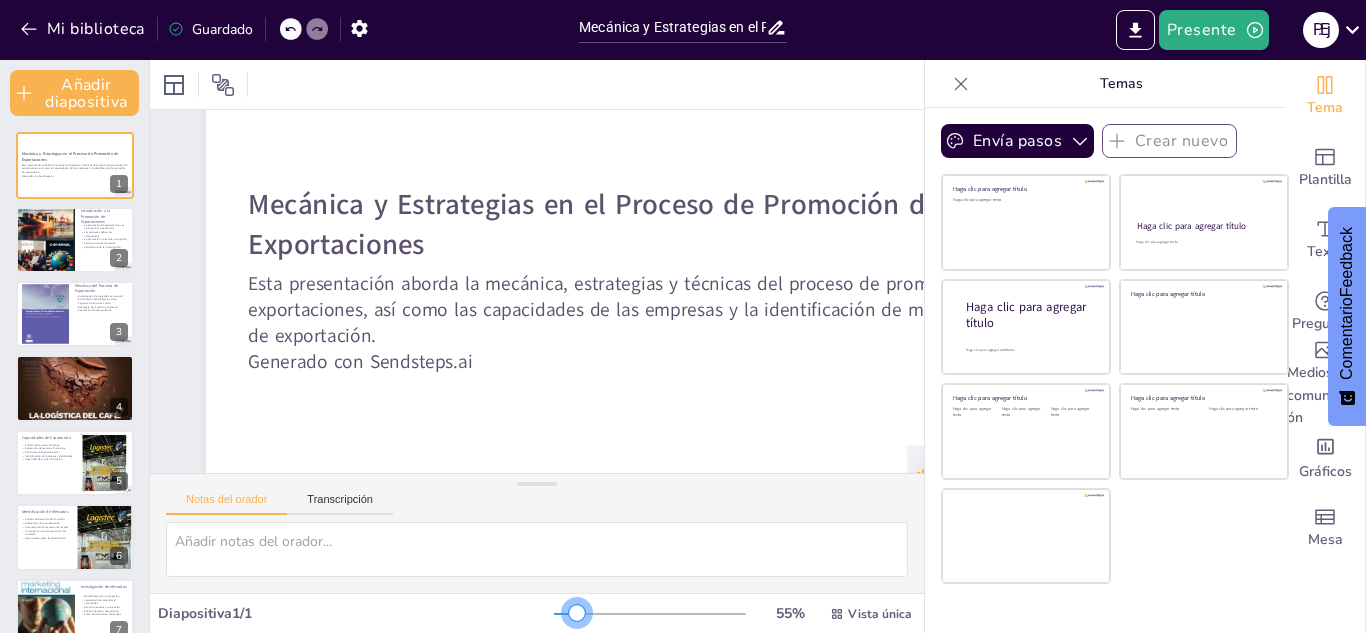 checkbox on "true" 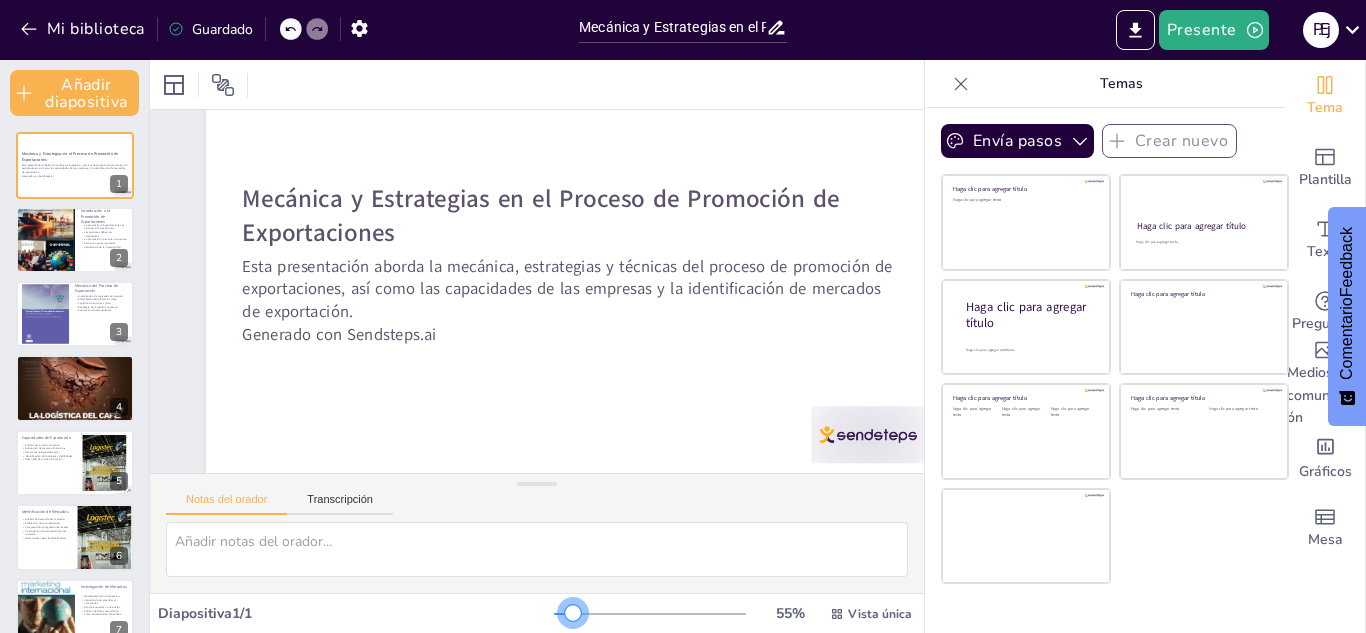 click at bounding box center (573, 613) 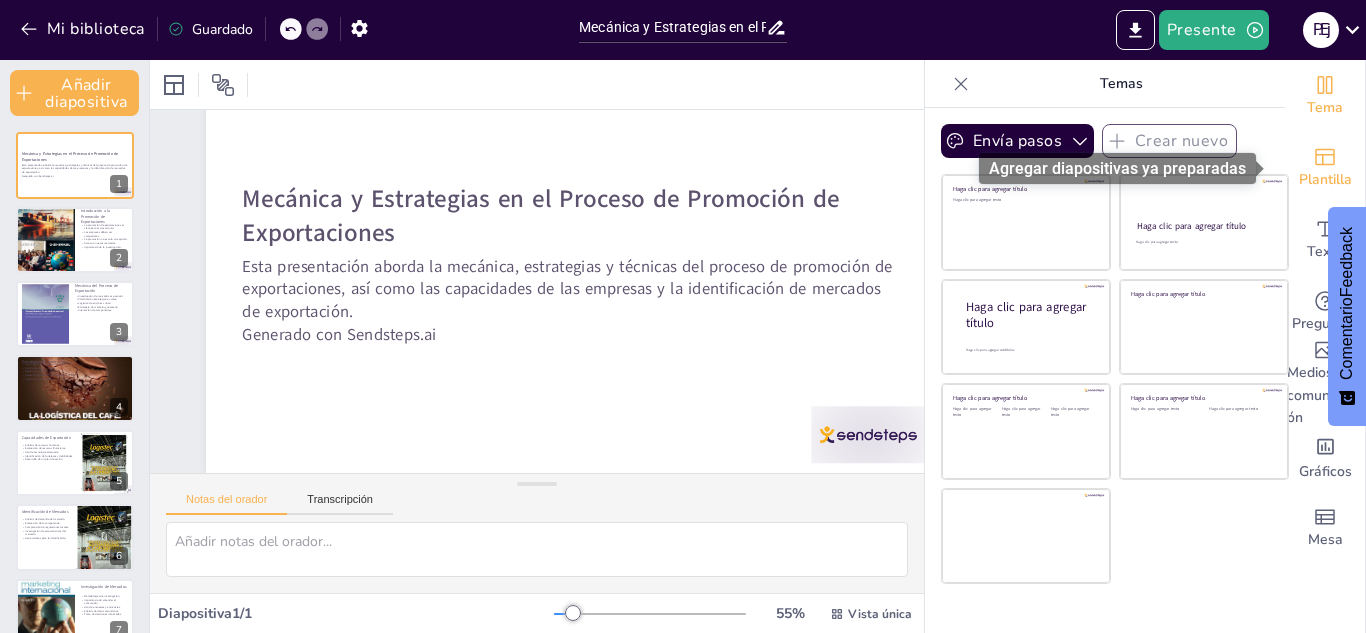 click 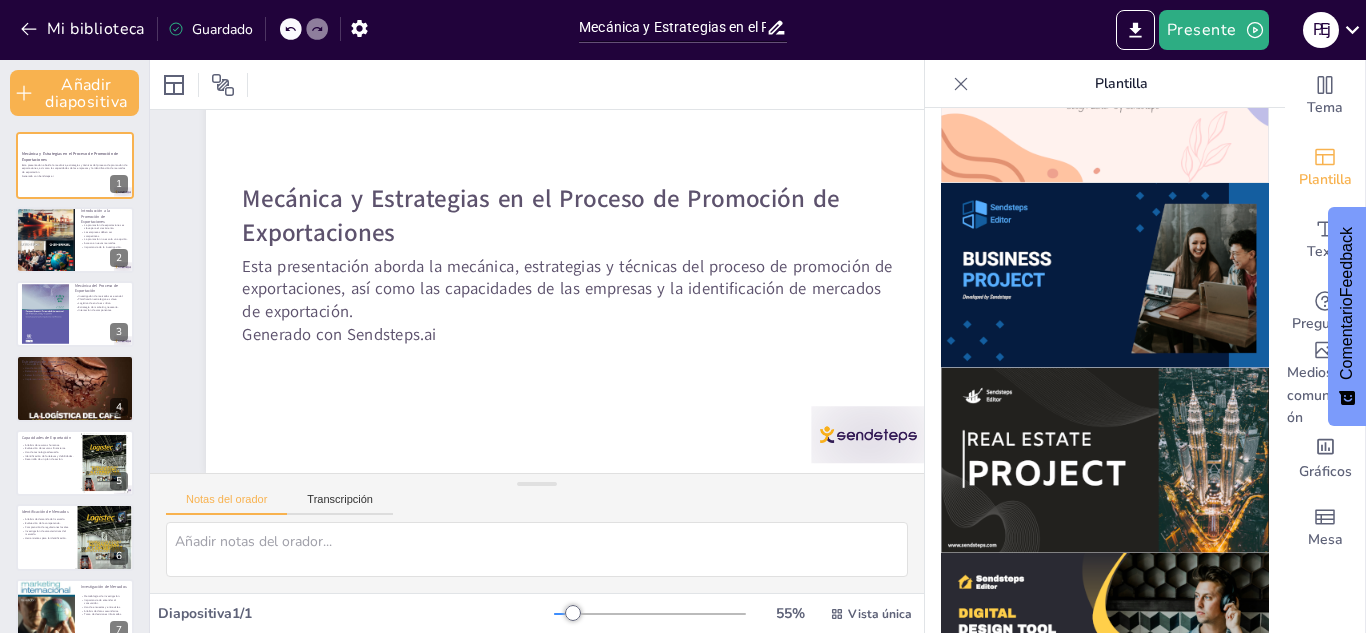 scroll, scrollTop: 1573, scrollLeft: 0, axis: vertical 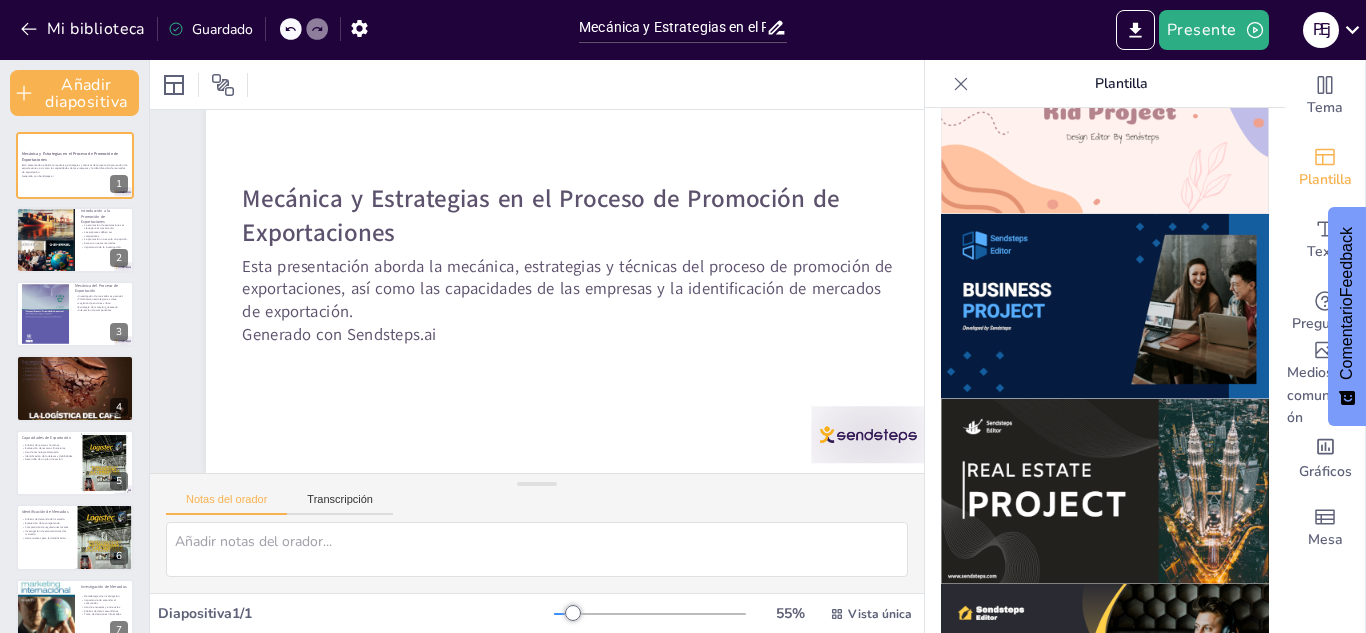 click at bounding box center (1105, 306) 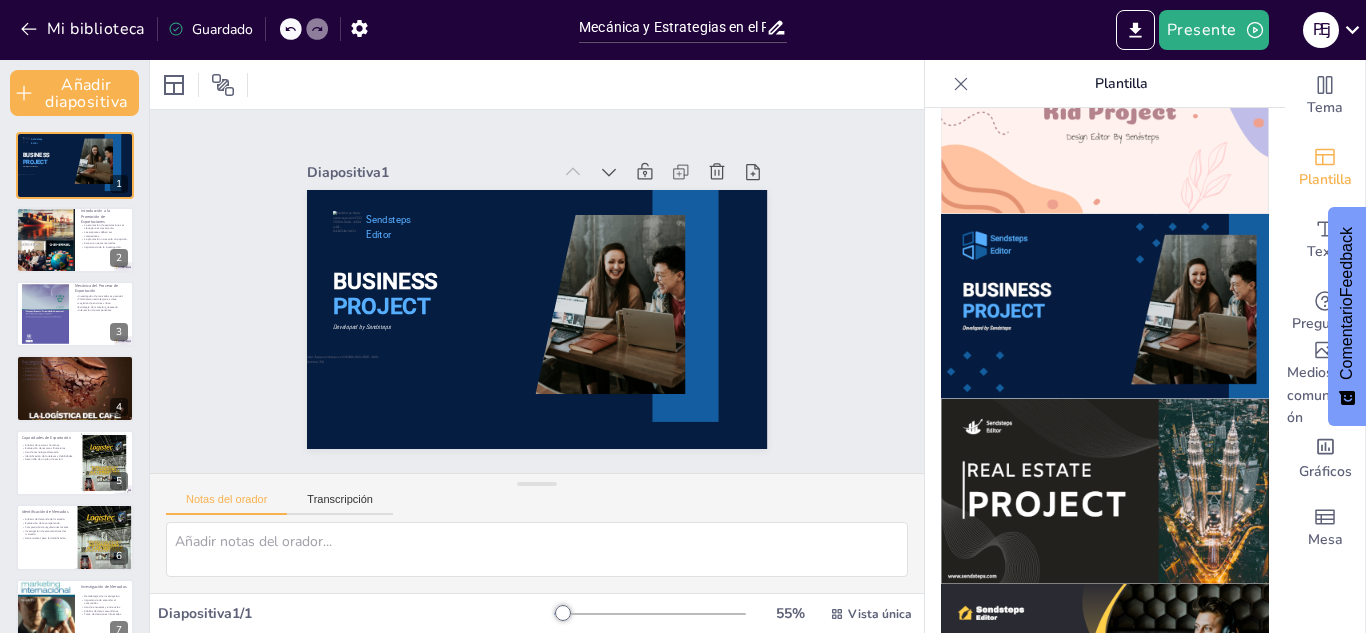 scroll, scrollTop: 0, scrollLeft: 0, axis: both 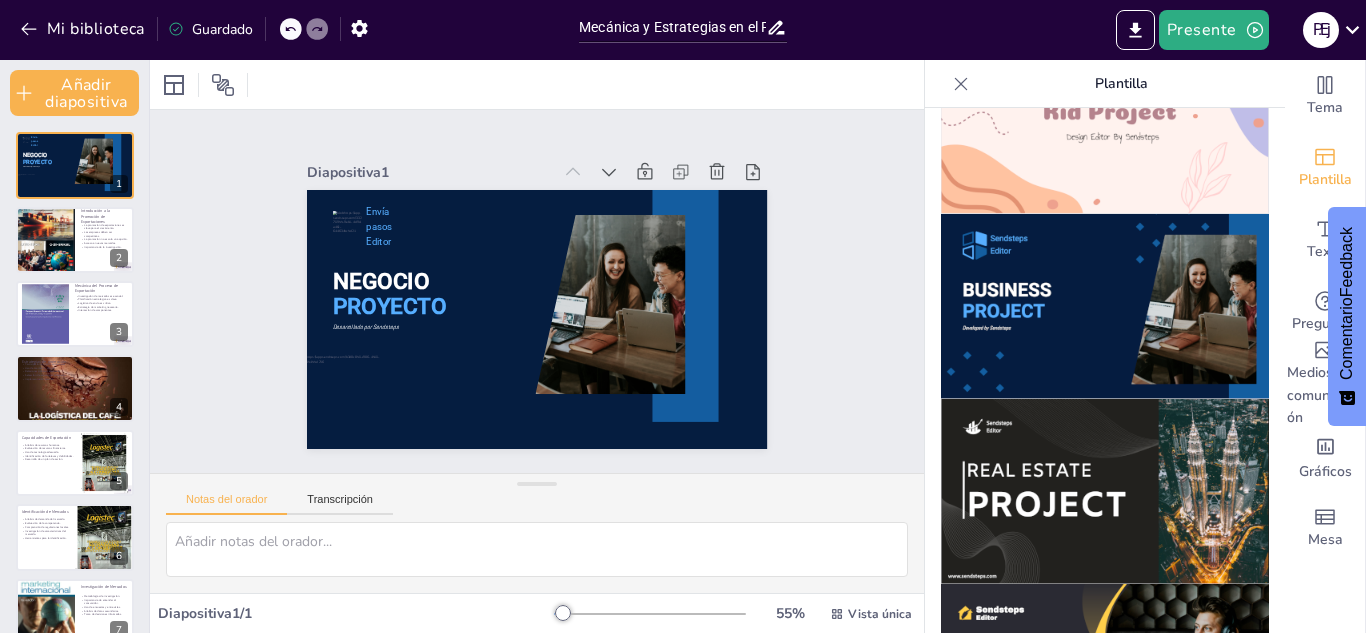 click at bounding box center [1105, 491] 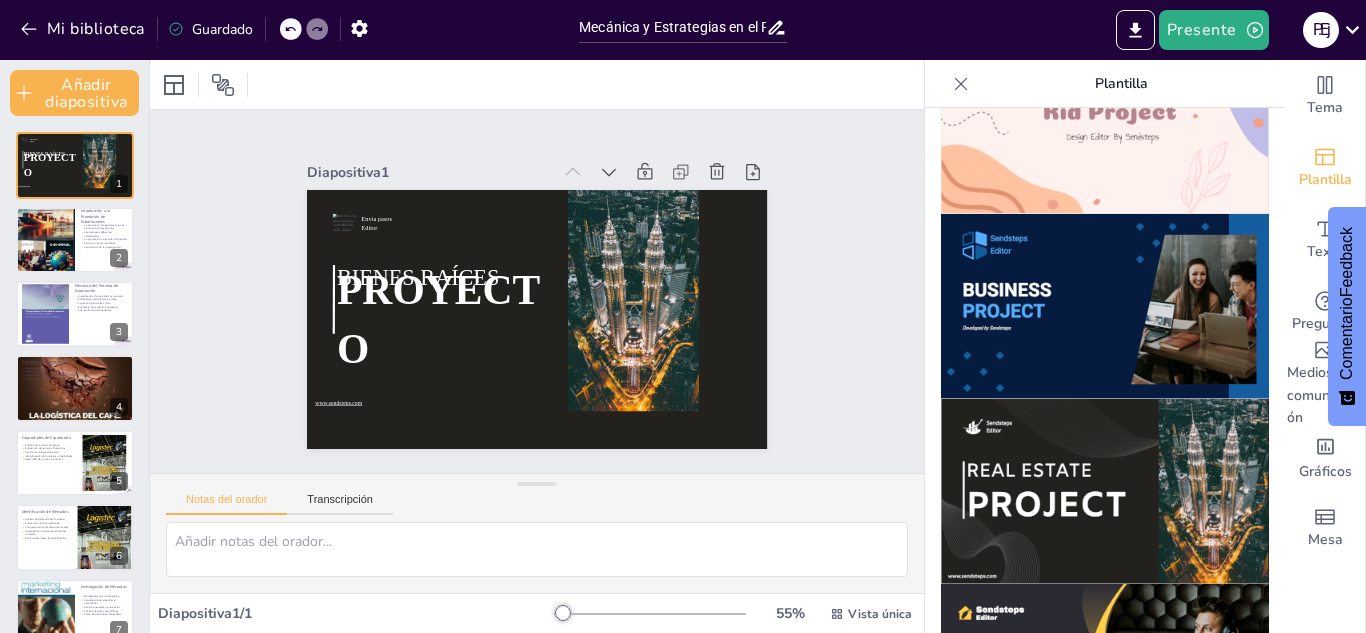 click at bounding box center [1105, 306] 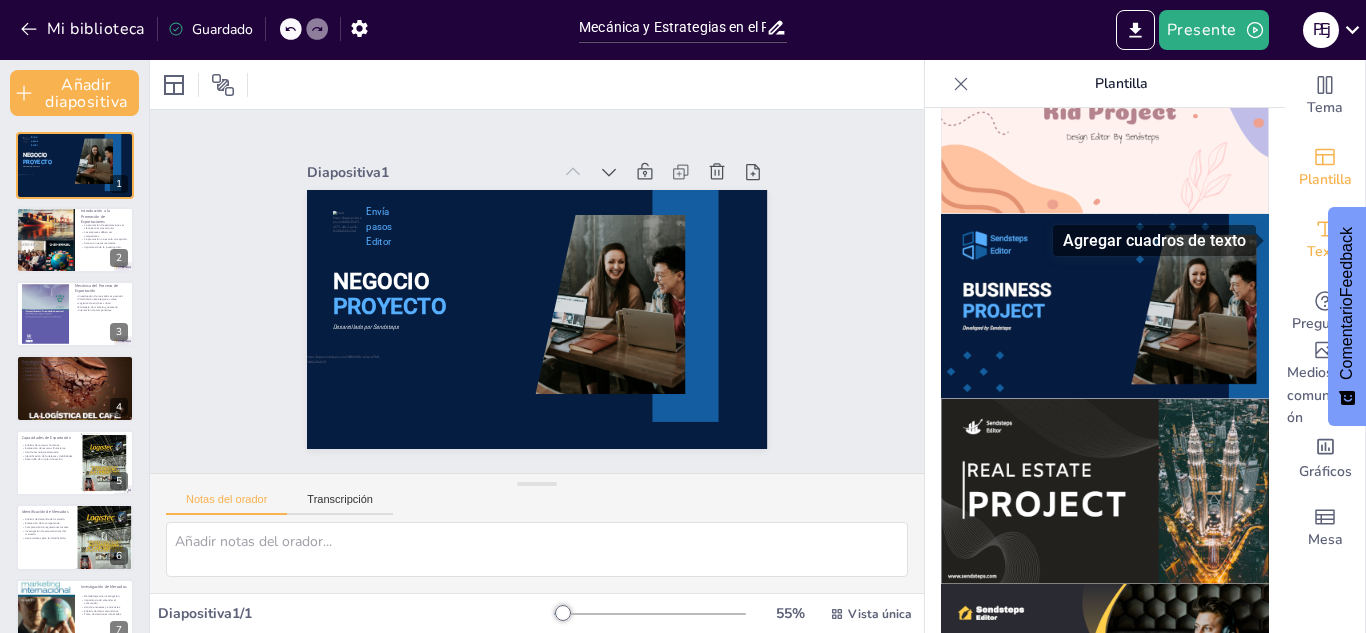 click on "Texto" at bounding box center (1325, 251) 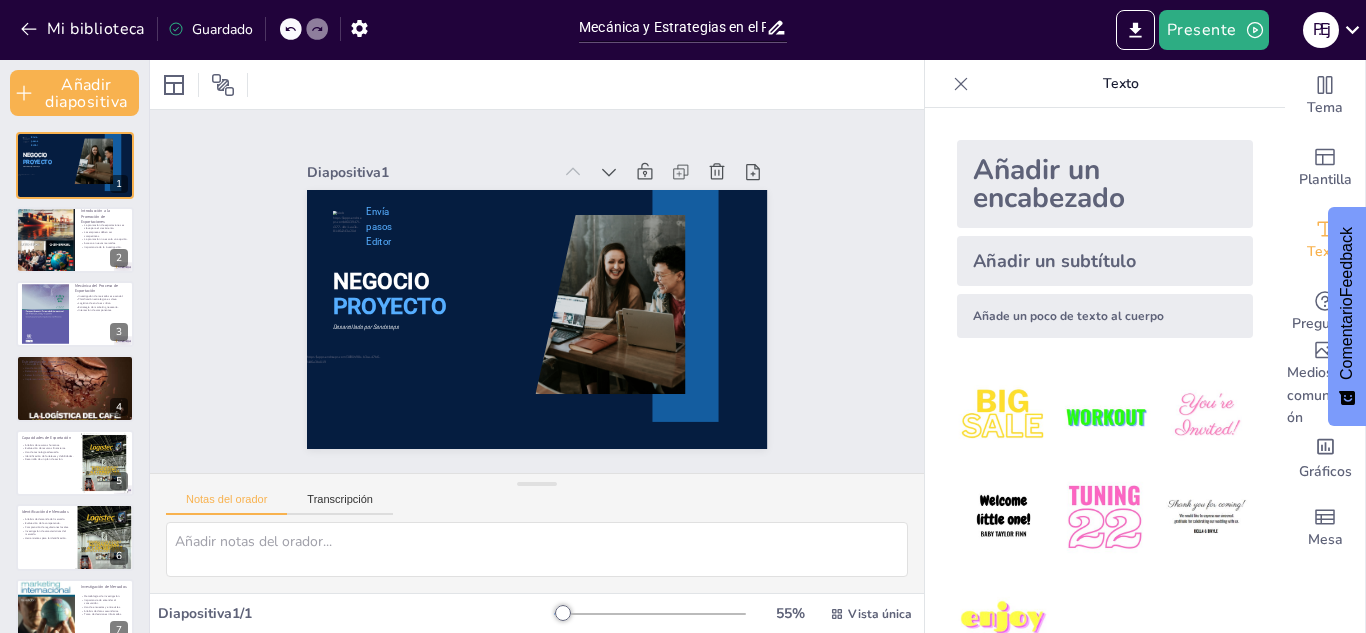 click 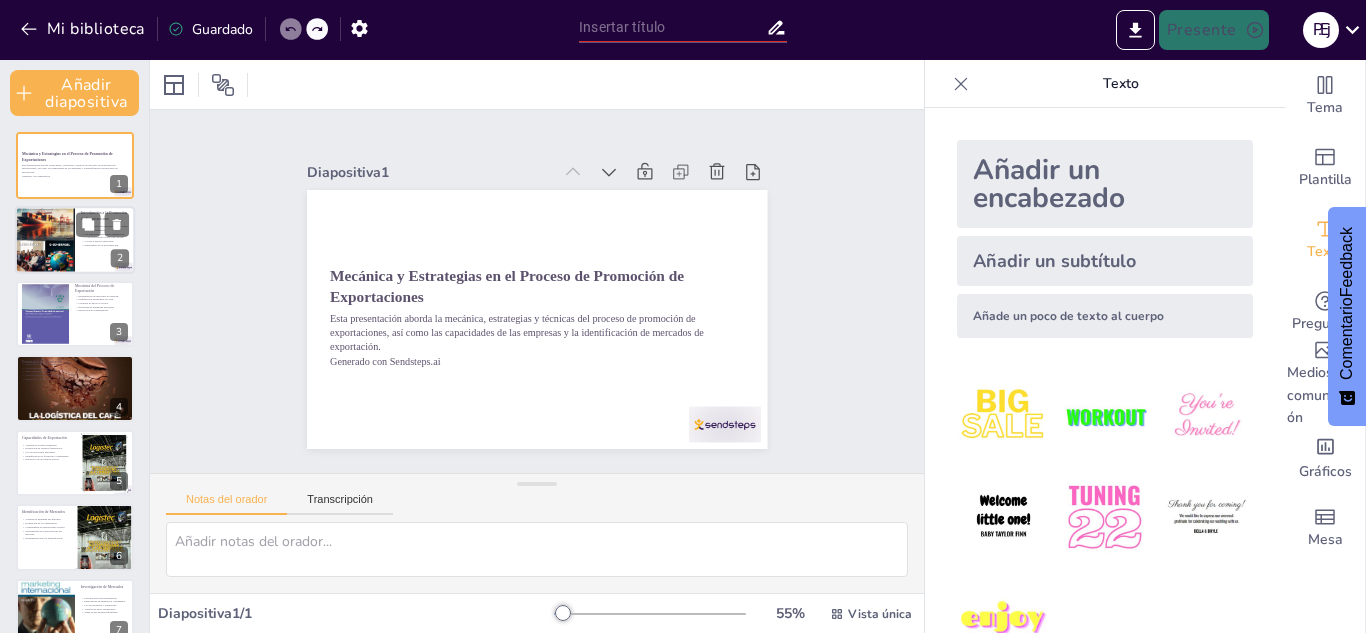 click at bounding box center [45, 240] 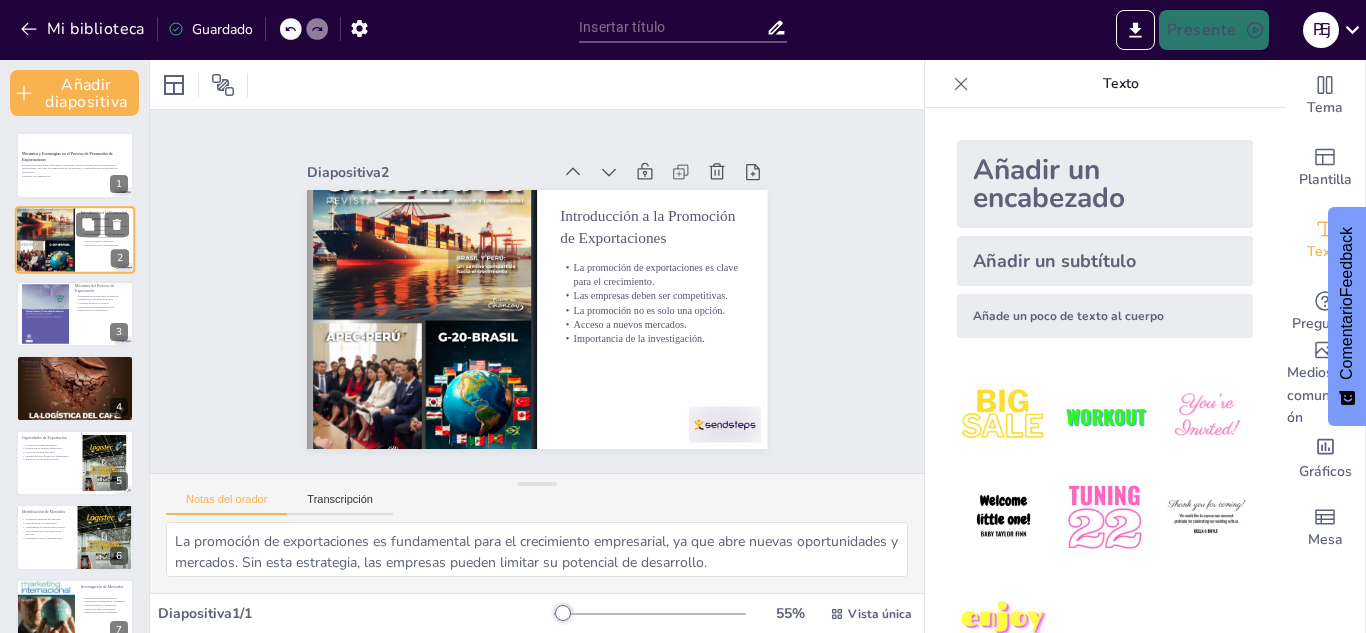 scroll, scrollTop: 40, scrollLeft: 0, axis: vertical 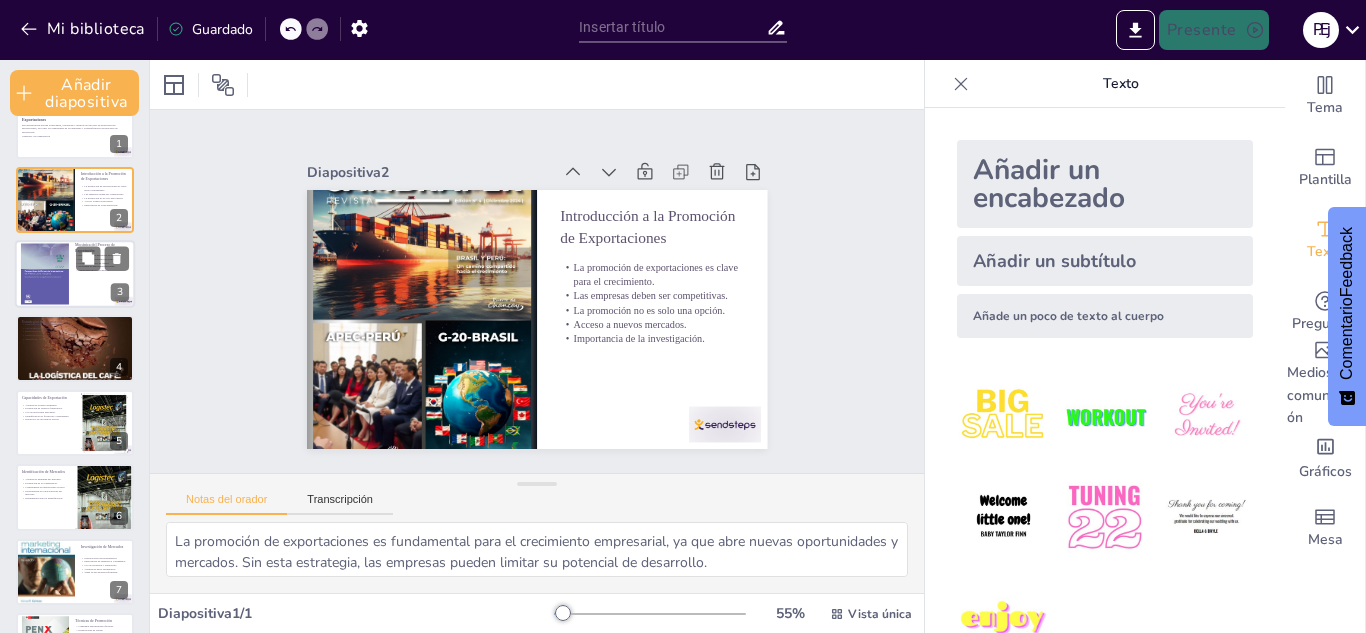 click on "Mecánica del Proceso de Exportación" at bounding box center (95, 248) 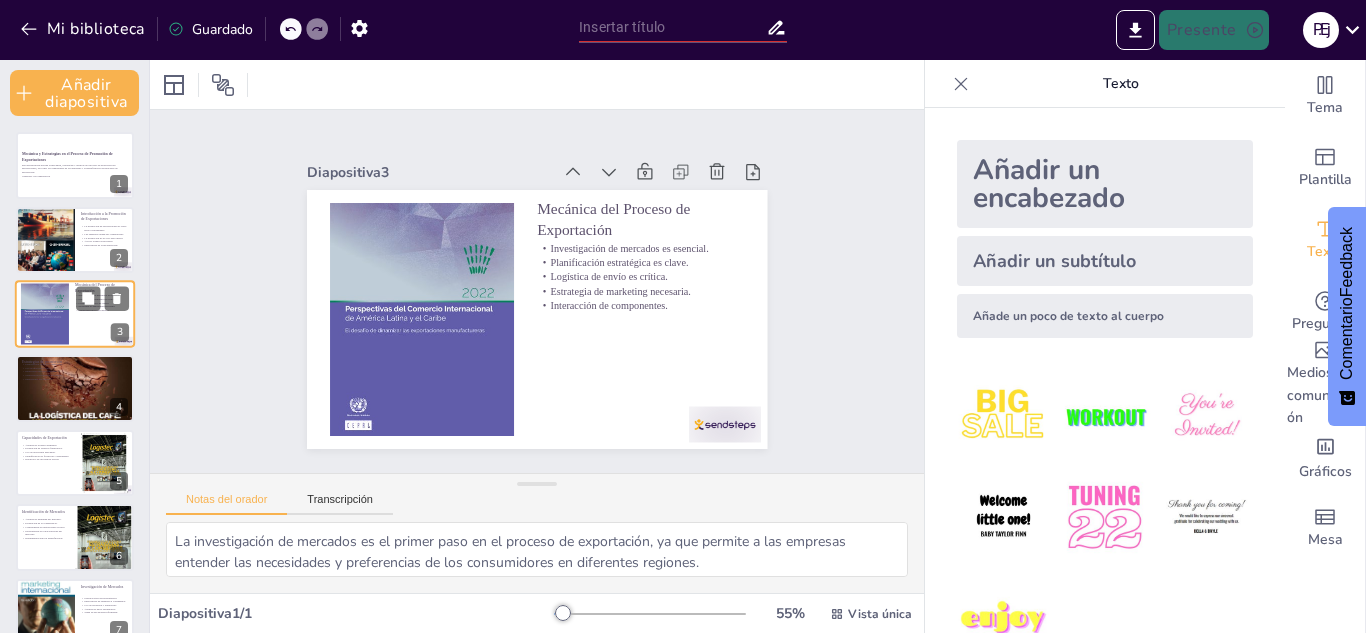 scroll, scrollTop: 40, scrollLeft: 0, axis: vertical 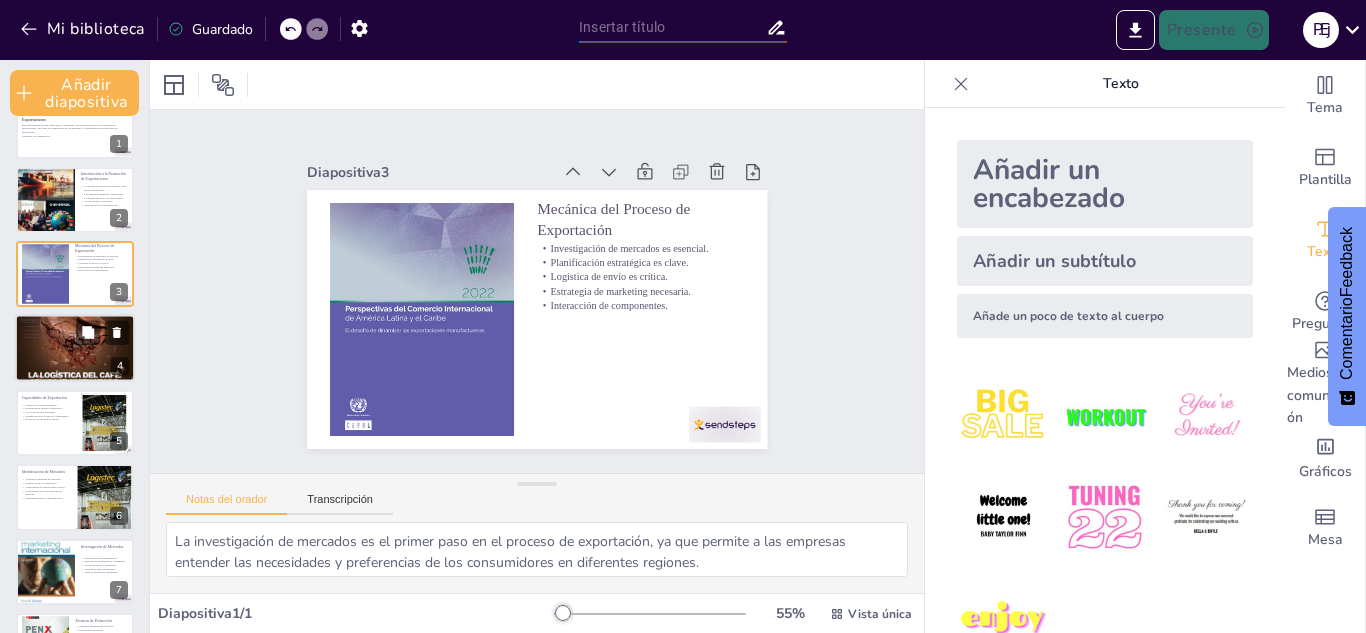 click at bounding box center [75, 349] 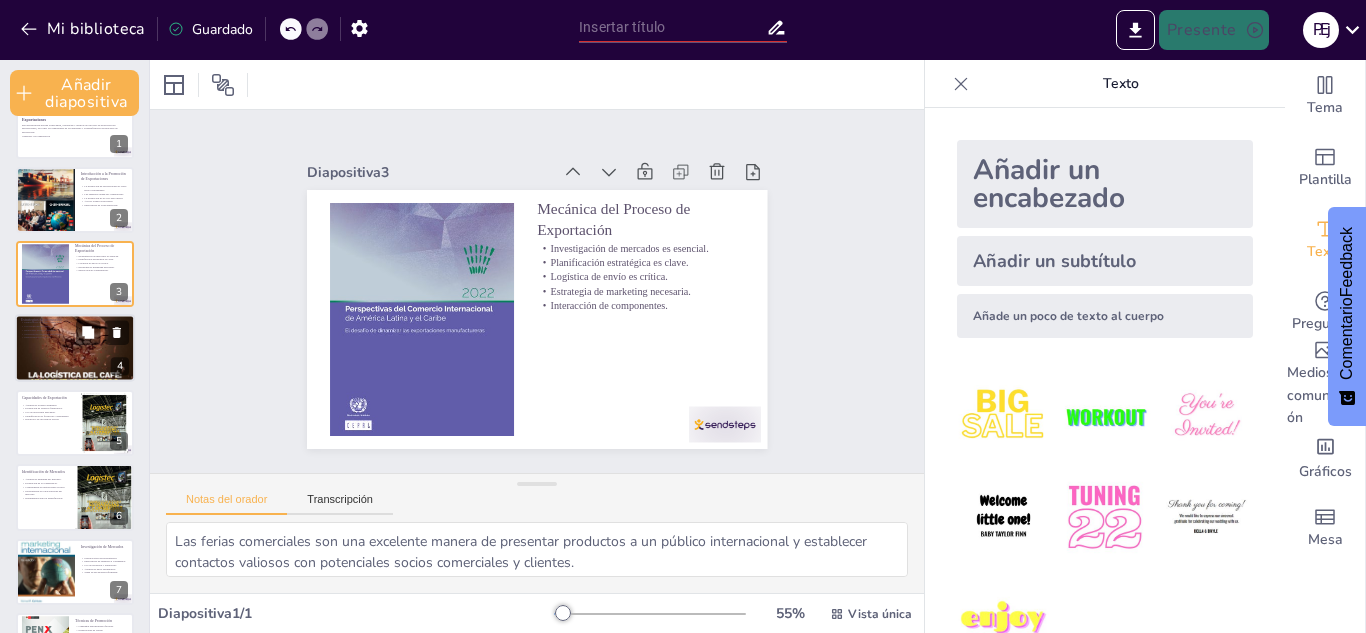 scroll, scrollTop: 14, scrollLeft: 0, axis: vertical 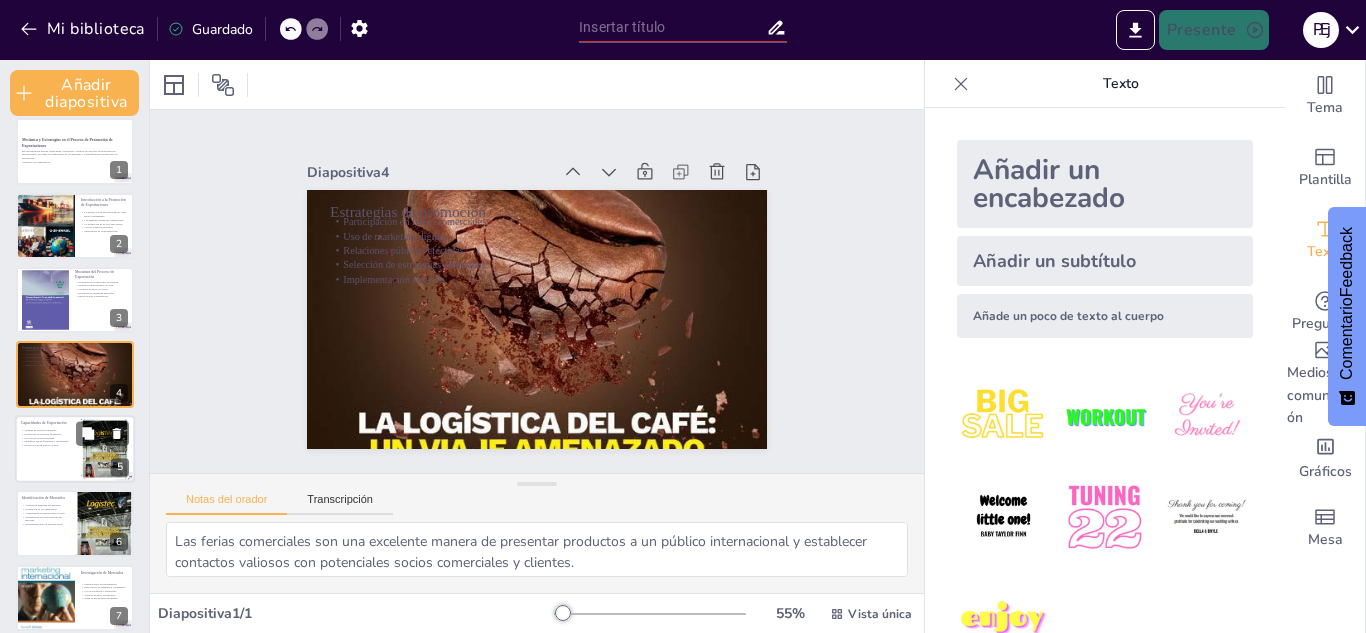 click on "Identificación de fortalezas y debilidades." at bounding box center [48, 442] 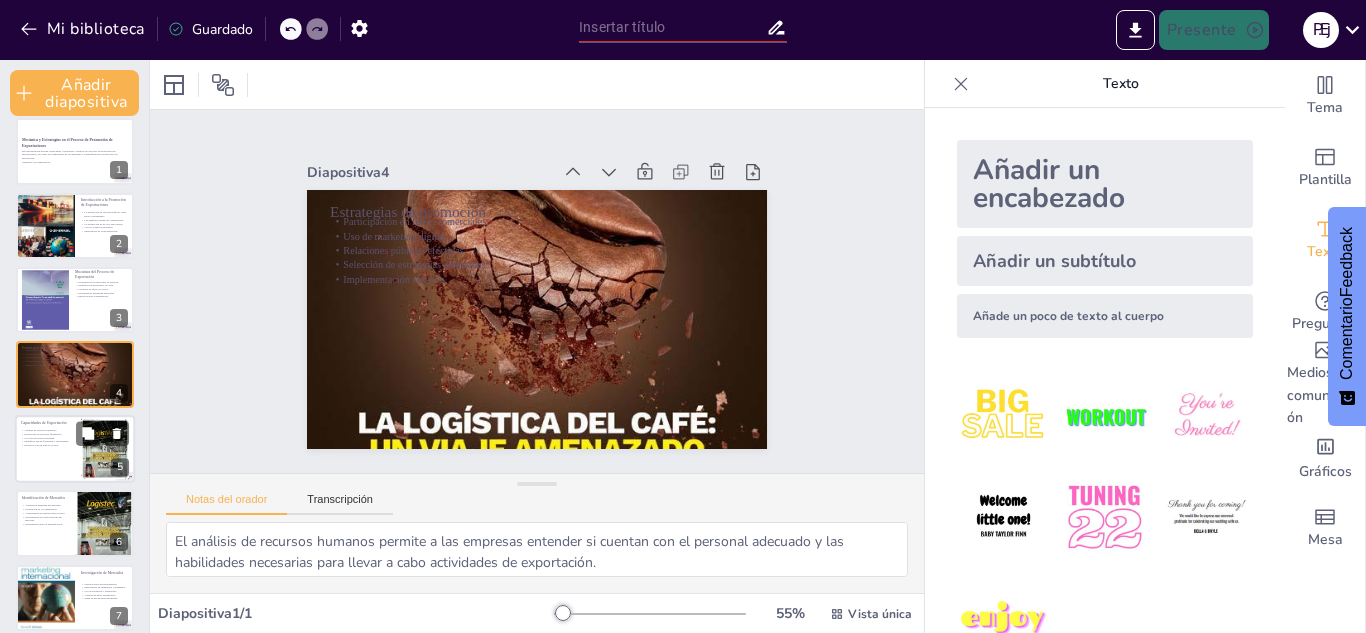 scroll, scrollTop: 88, scrollLeft: 0, axis: vertical 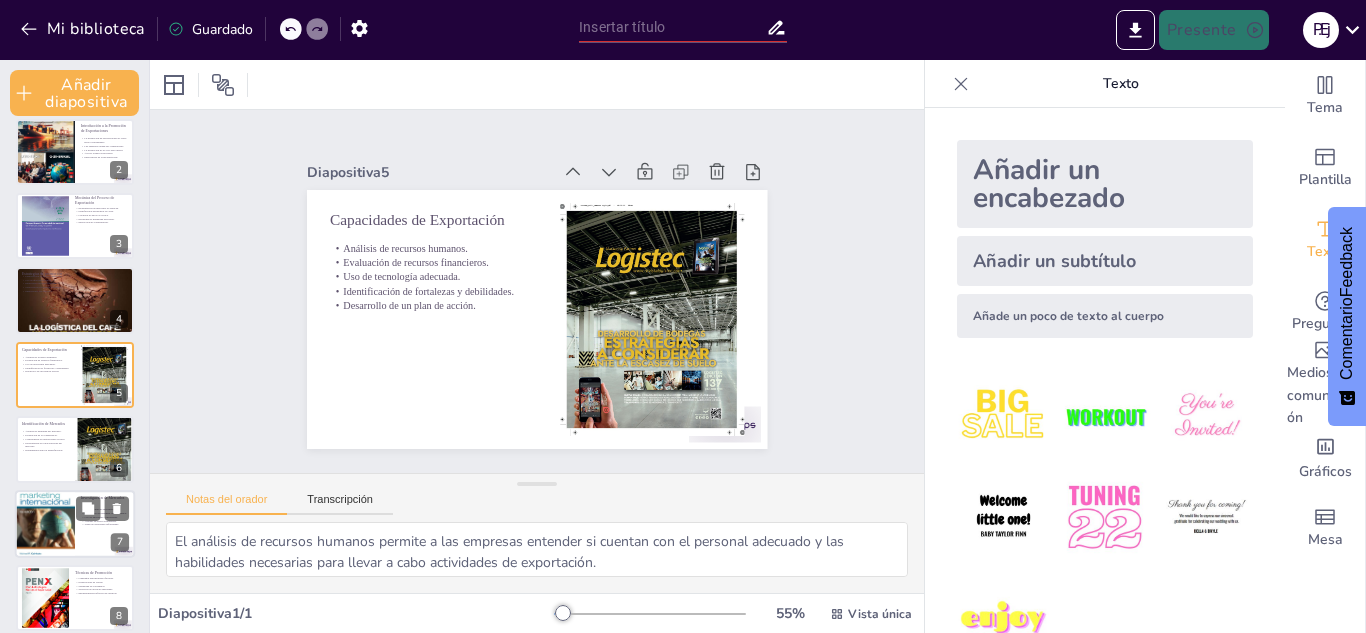 click at bounding box center [75, 524] 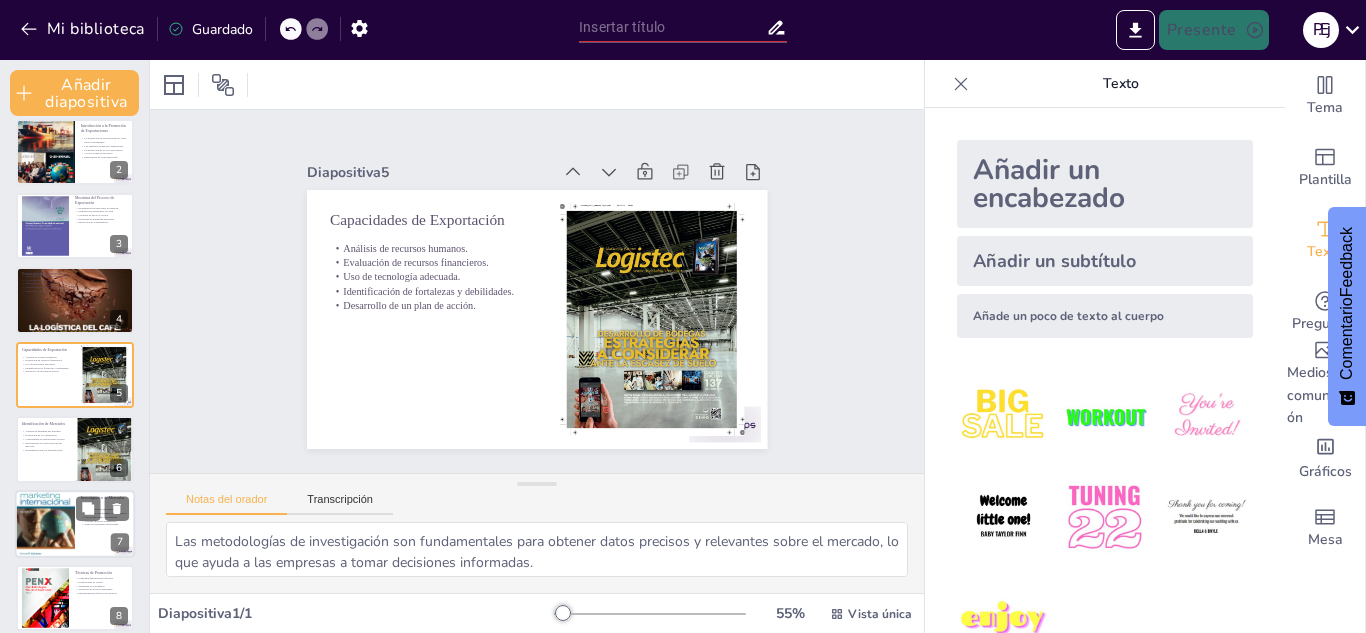 scroll, scrollTop: 237, scrollLeft: 0, axis: vertical 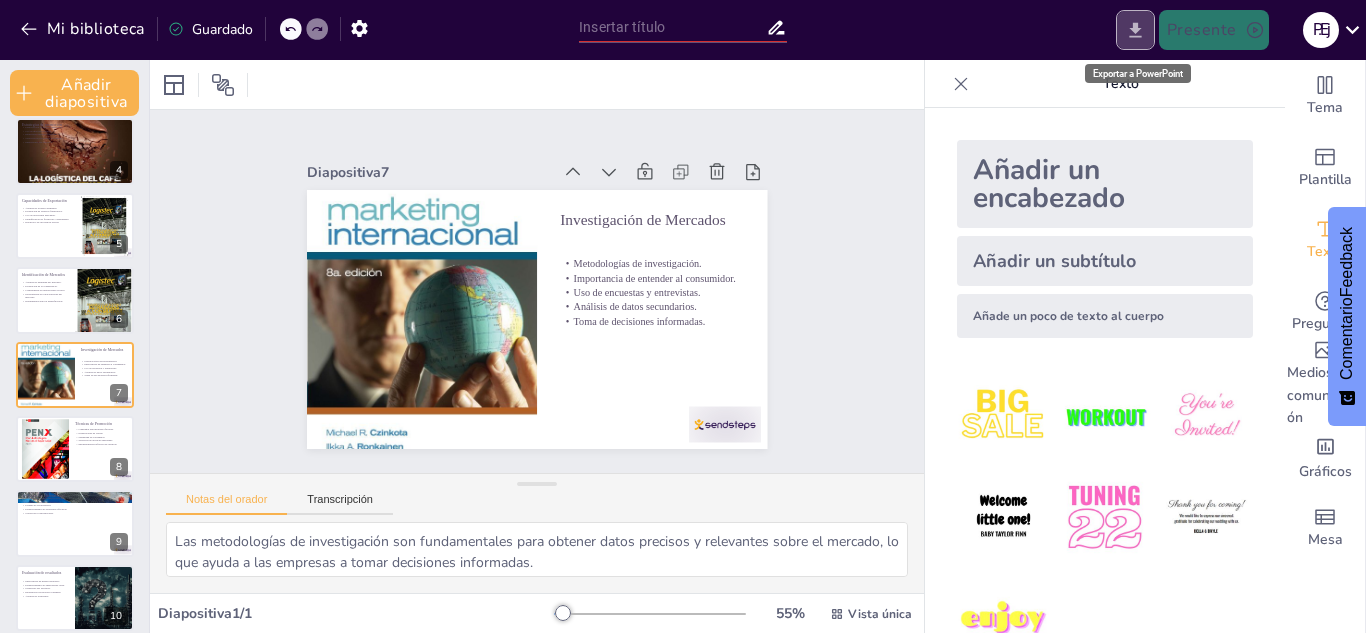 click at bounding box center (1135, 30) 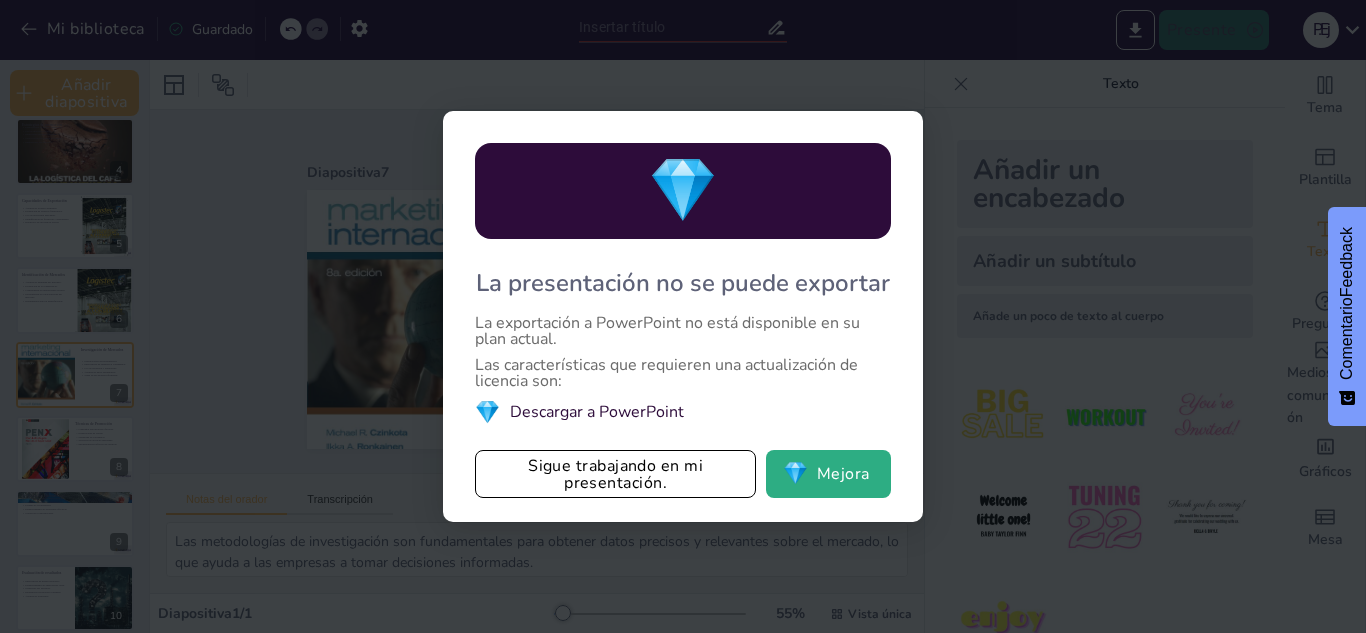 click on "💎 La presentación no se puede exportar La exportación a PowerPoint no está disponible en su plan actual. Las características que requieren una actualización de licencia son: 💎 Descargar a PowerPoint Sigue trabajando en mi presentación. 💎 Mejora" at bounding box center (683, 316) 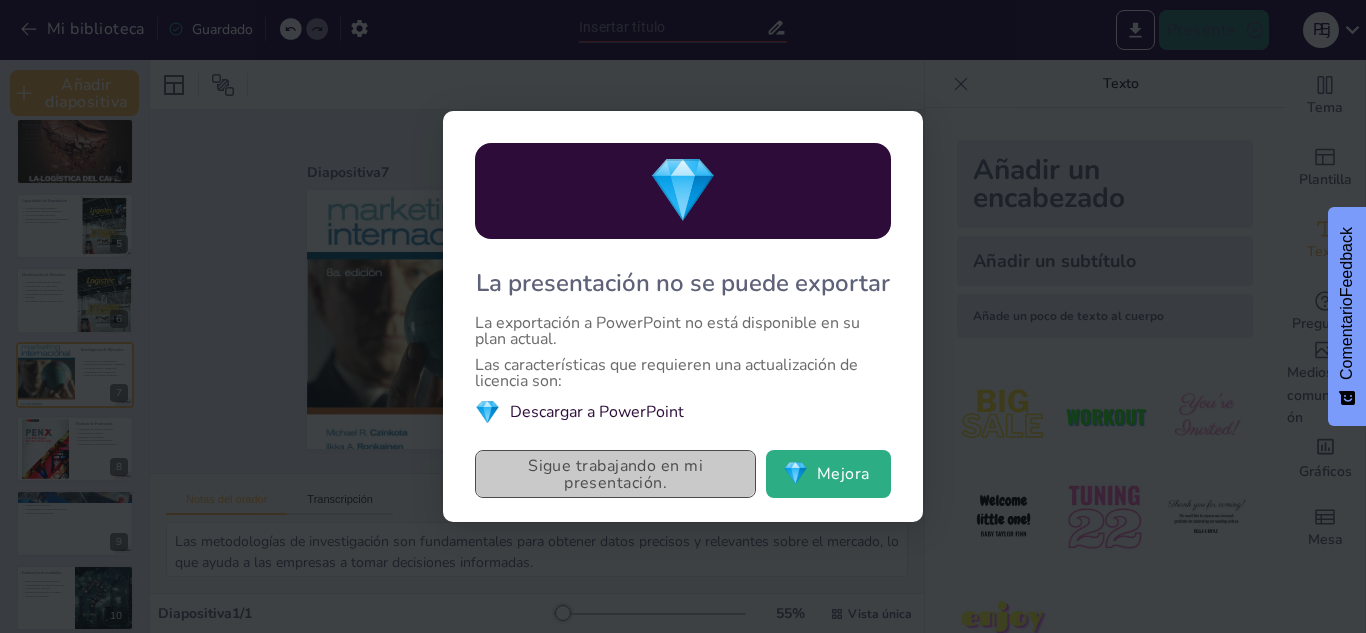 click on "Sigue trabajando en mi presentación." at bounding box center [615, 474] 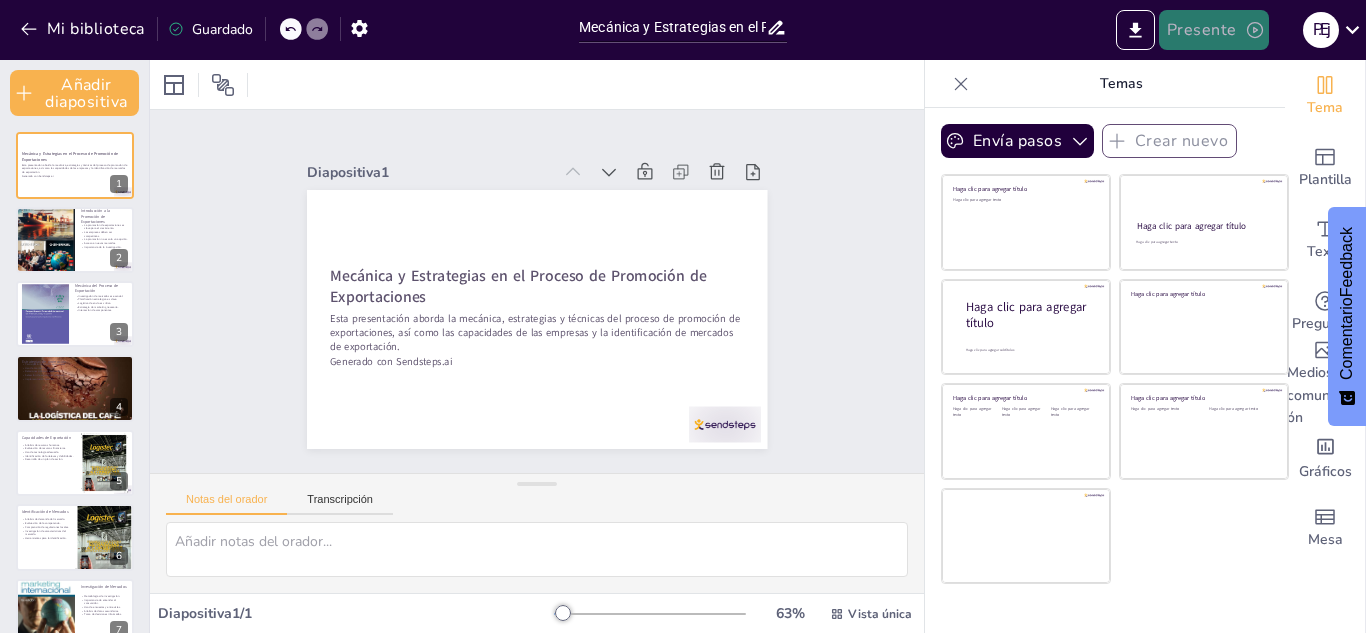 click 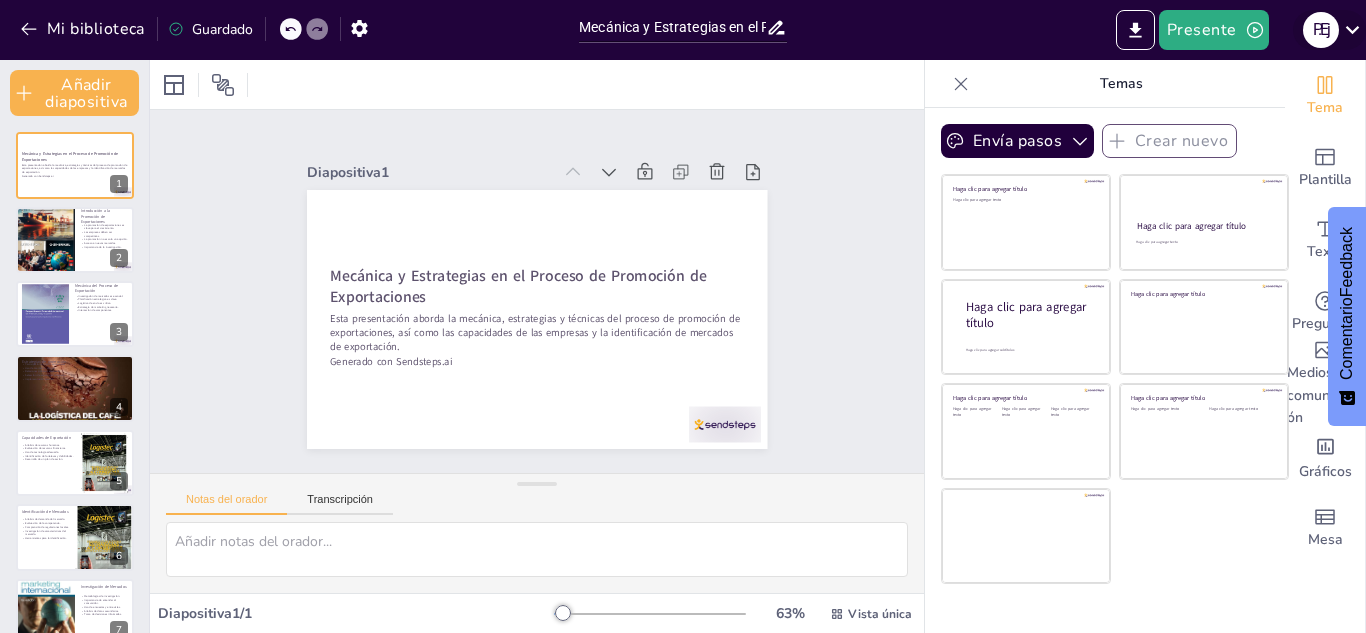 click 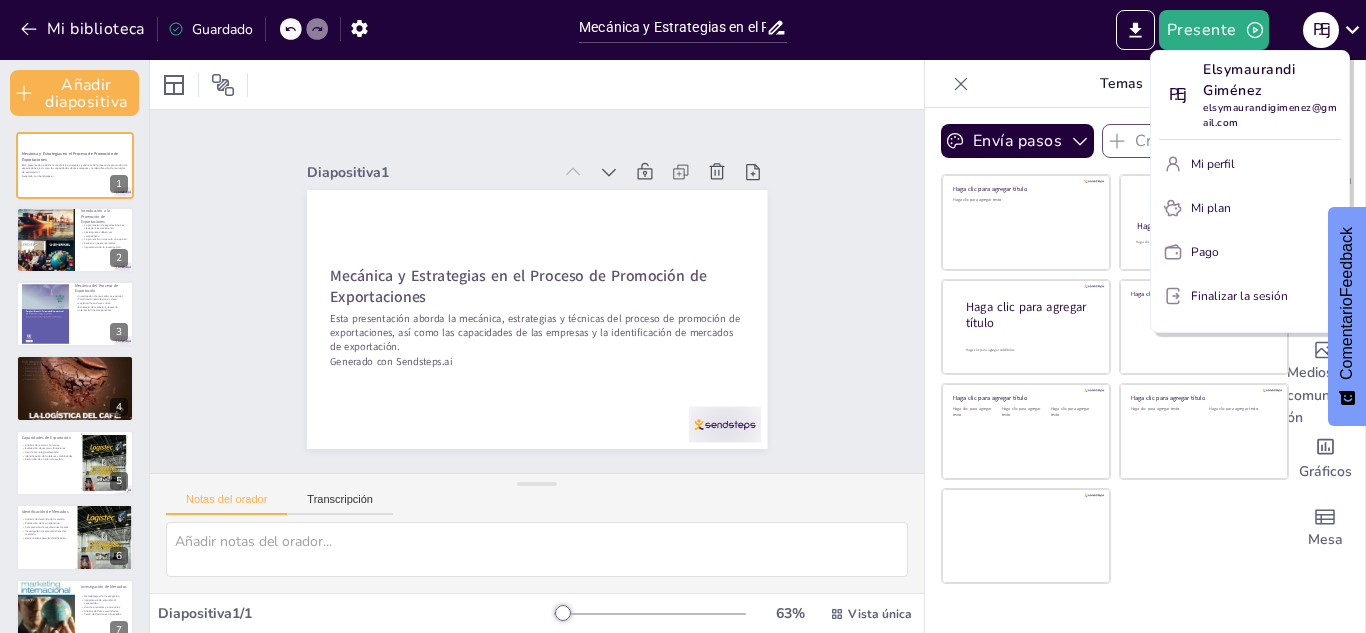 drag, startPoint x: 140, startPoint y: 185, endPoint x: 128, endPoint y: 611, distance: 426.16898 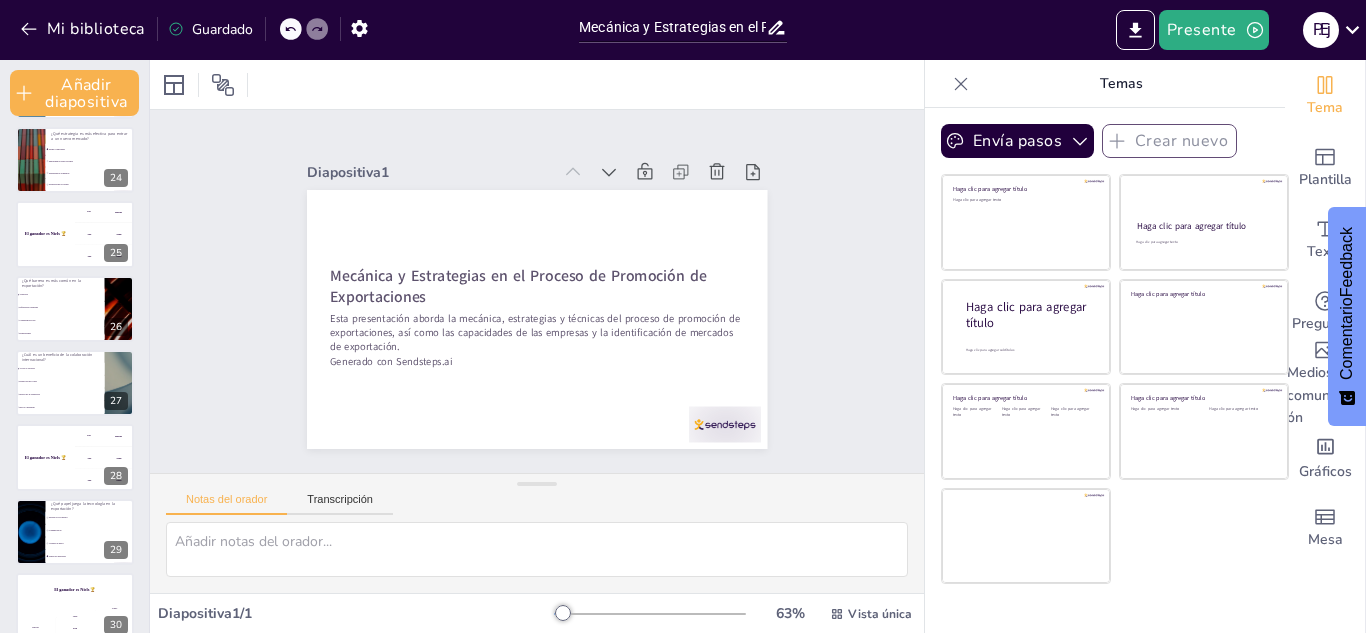 scroll, scrollTop: 1738, scrollLeft: 0, axis: vertical 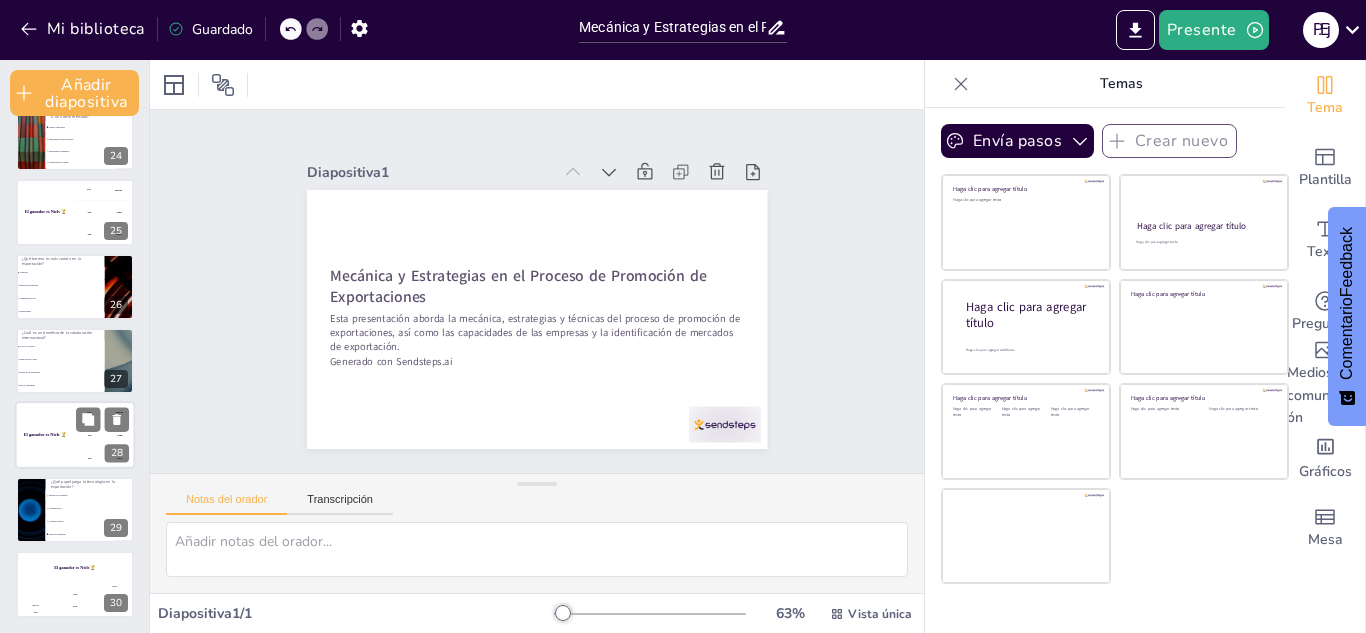 click on "El ganador es    Niels 🏆" at bounding box center [45, 436] 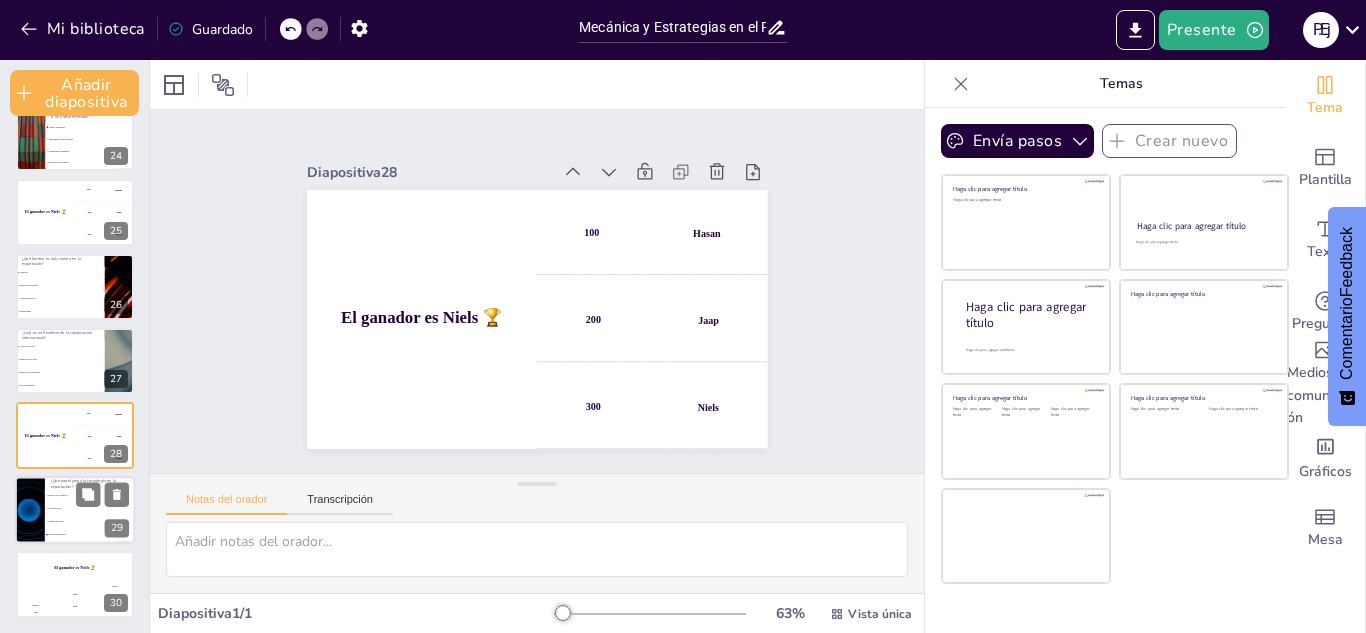 click on "Comunicación" at bounding box center (90, 508) 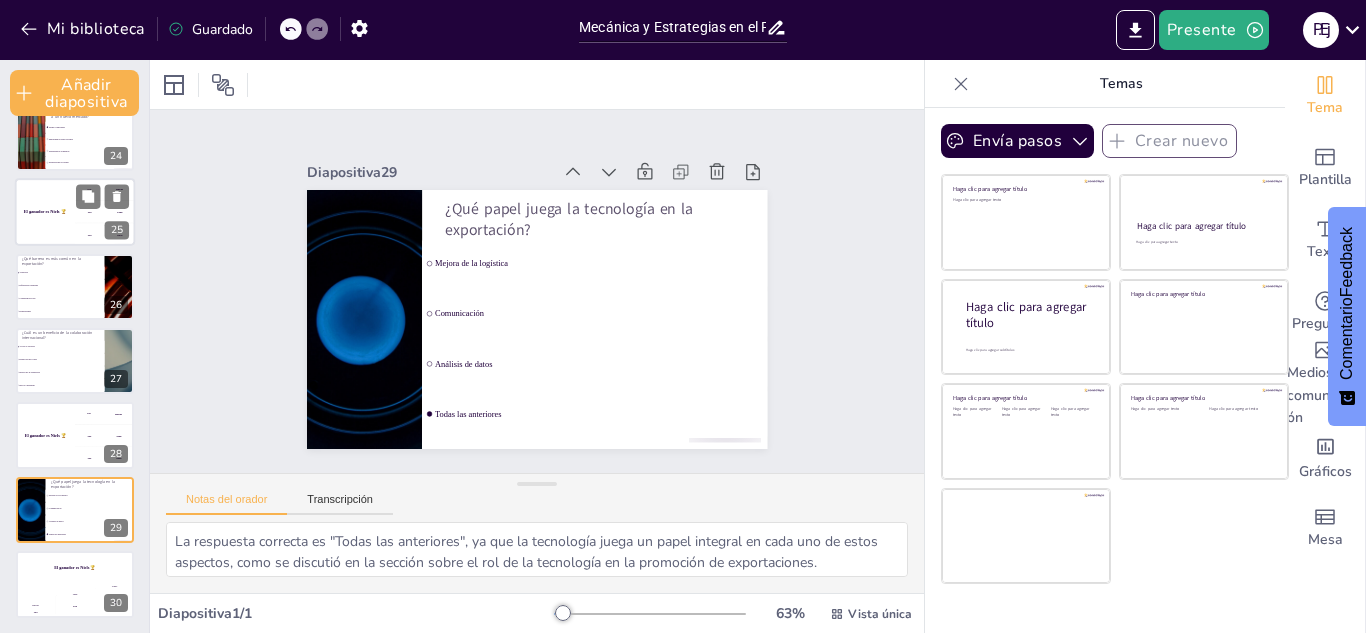 click on "El ganador es    Niels 🏆" at bounding box center (45, 213) 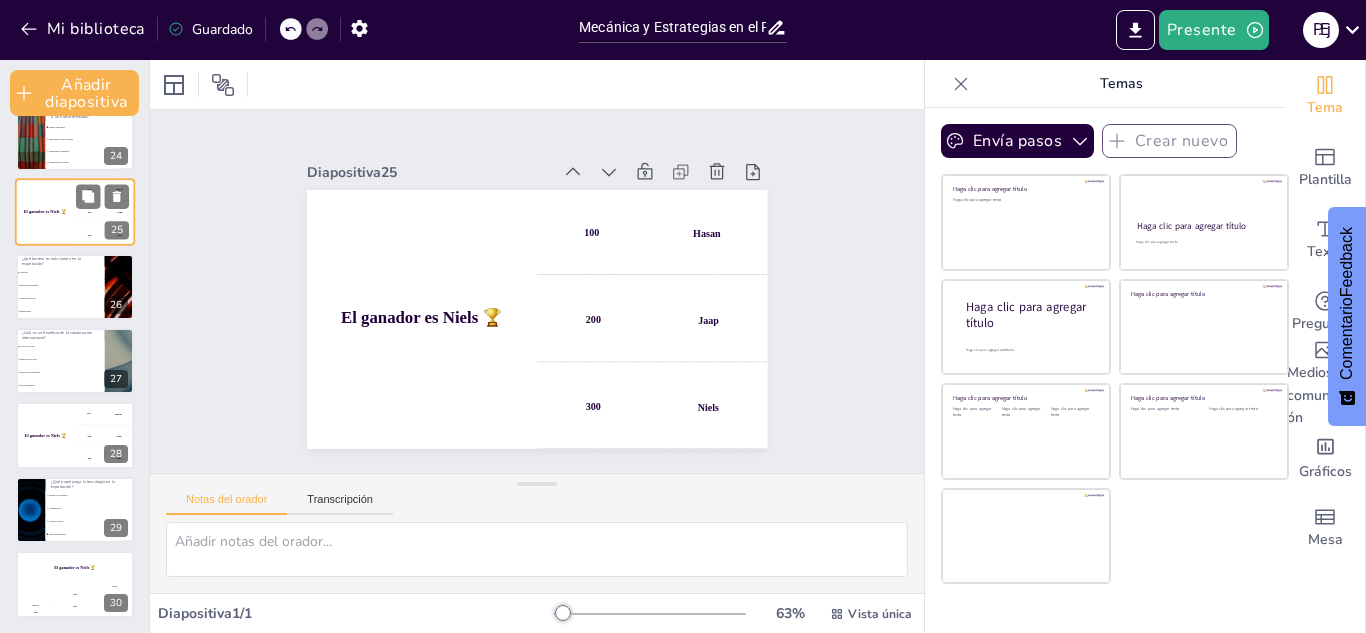 scroll, scrollTop: 1576, scrollLeft: 0, axis: vertical 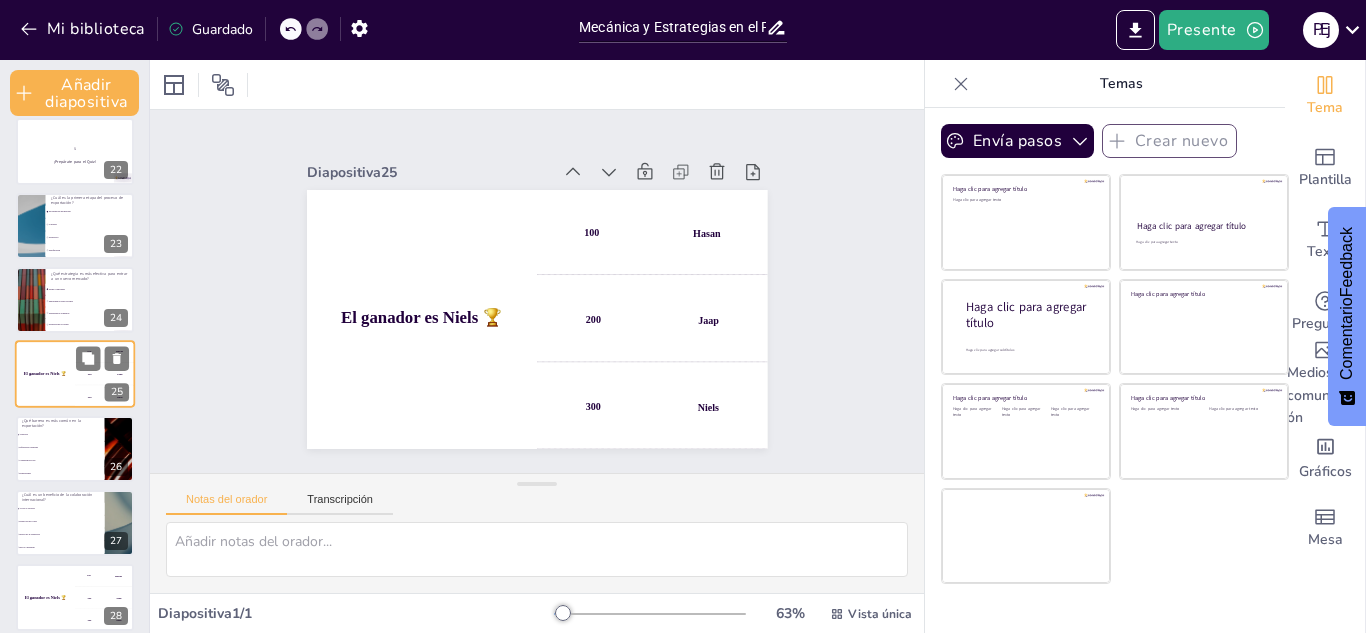 click at bounding box center [31, 226] 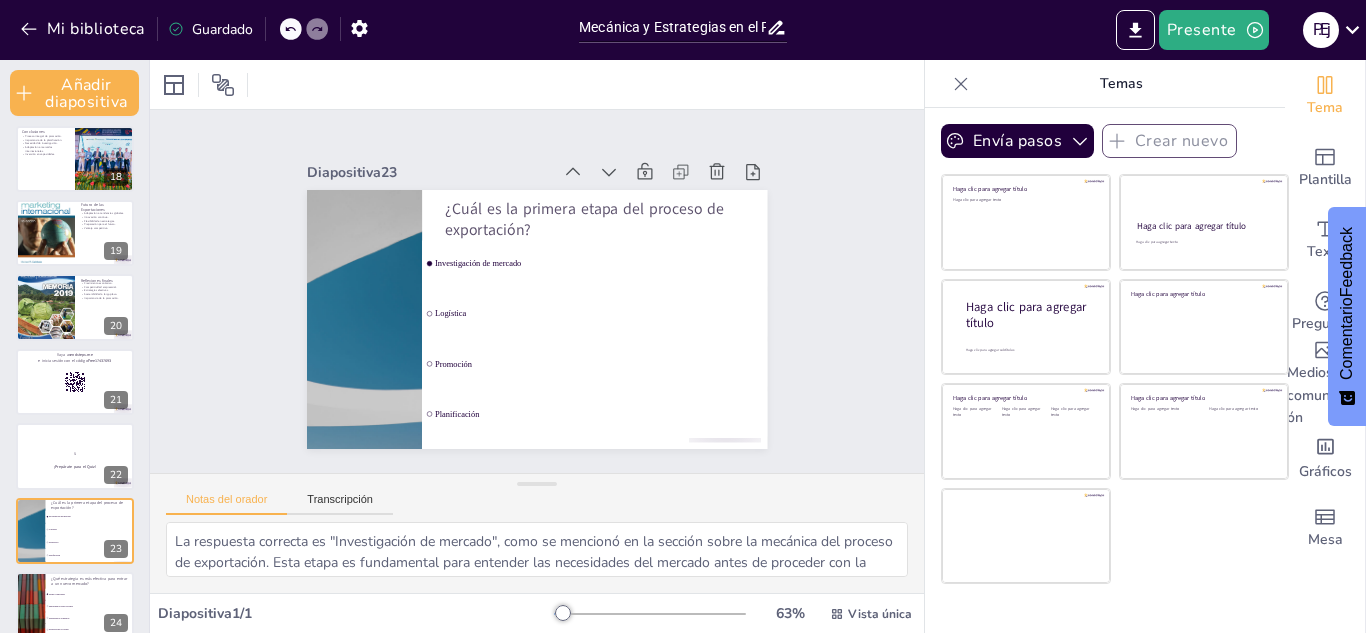 scroll, scrollTop: 1267, scrollLeft: 0, axis: vertical 